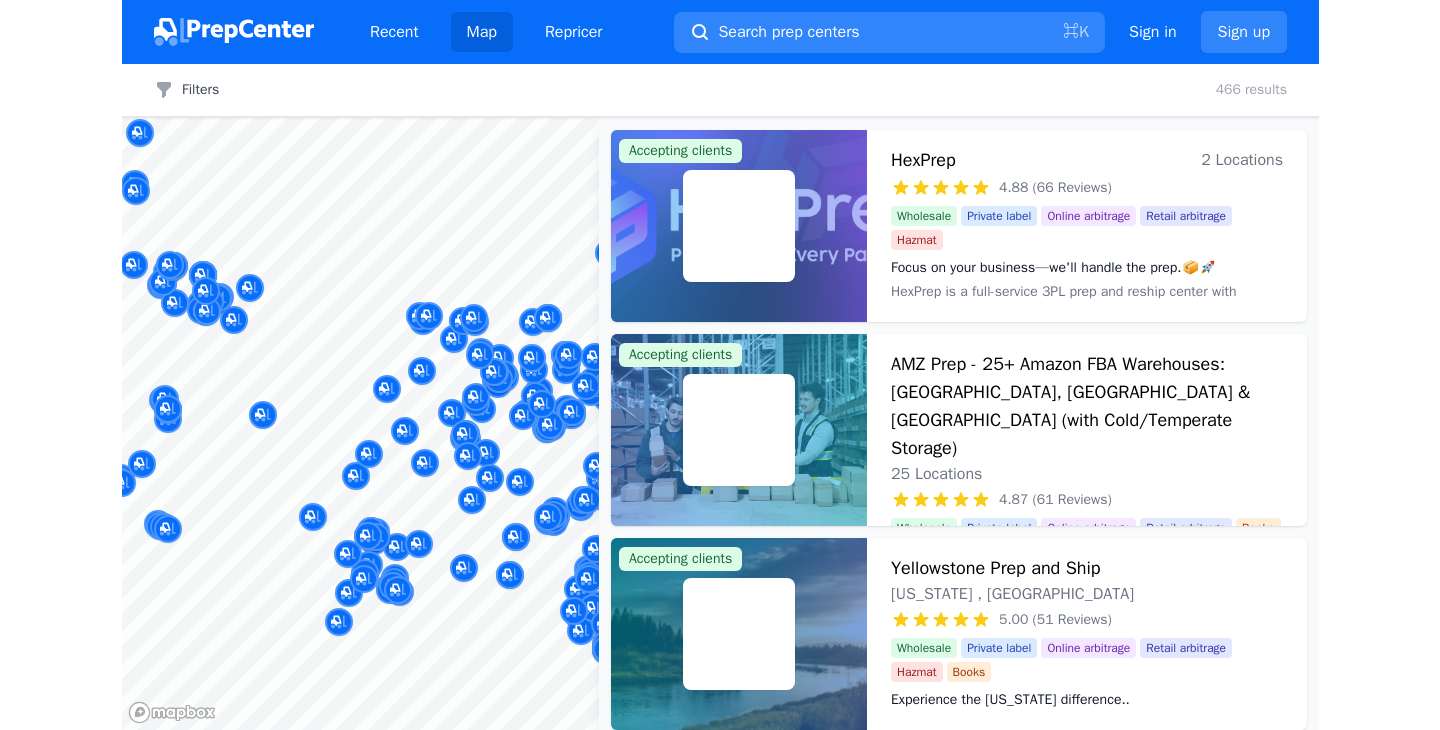 scroll, scrollTop: 0, scrollLeft: 0, axis: both 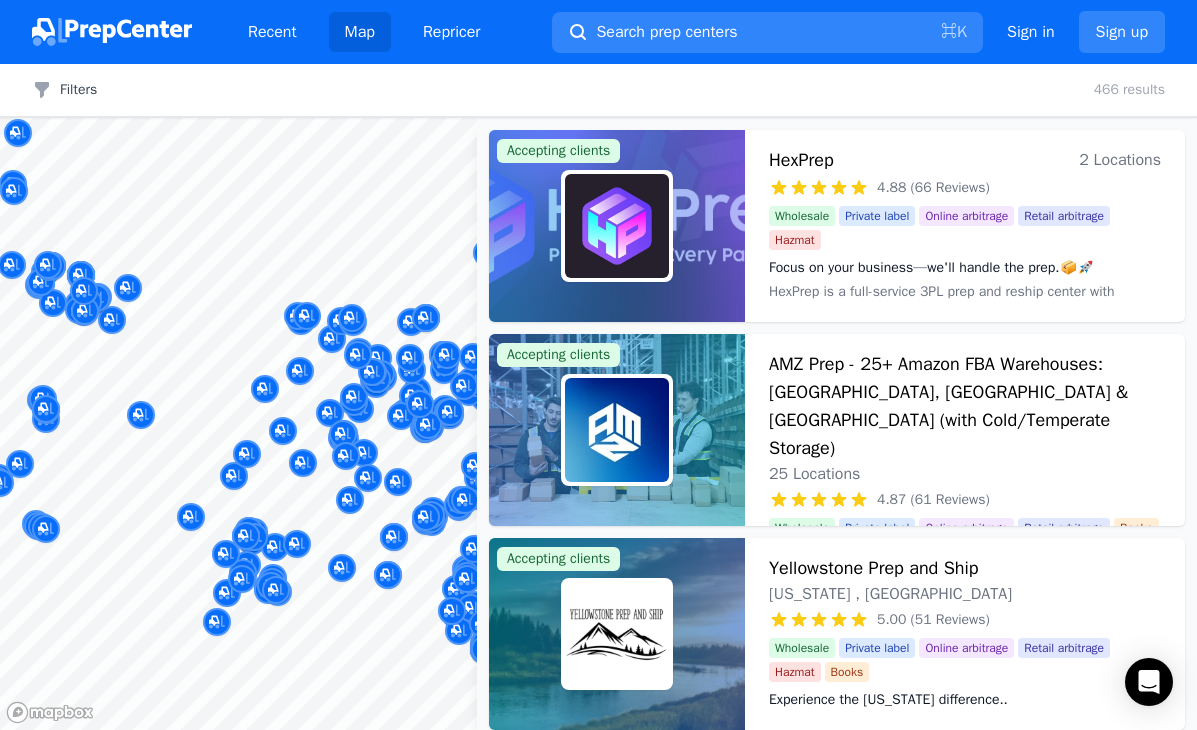 click on "Accepting clients HexPrep 2 Locations 4.88 (66 Reviews) Focus on your business—we'll handle the prep.📦🚀 Wholesale Private label Online arbitrage Retail arbitrage Hazmat Focus on your business—we'll handle the prep.📦🚀 HexPrep is a full-service 3PL prep and reship center with locations in tax-free Oregon and Chicago, dedicated to providing efficient, reliable, and cost-effective solutions for sellers. With the best rates available and rapid turnaround times, HexPrep specializes in tax-free reshipping and preparation services. Our expertise in 3PL ensures that whether you're scaling up or starting out, your business logistics are handled with precision and speed.
Accepting clients AMZ Prep - 25+ Amazon FBA Warehouses: US, Canada & UK (with Cold/Temperate Storage) 25 Locations 4.87 (61 Reviews) Global FBA & FBM Mastered: Your Products, Every Market, One Solution Wholesale Private label Online arbitrage Retail arbitrage Books Global FBA & FBM Mastered: Your Products, Every Market, One Solution" at bounding box center [837, 46808] 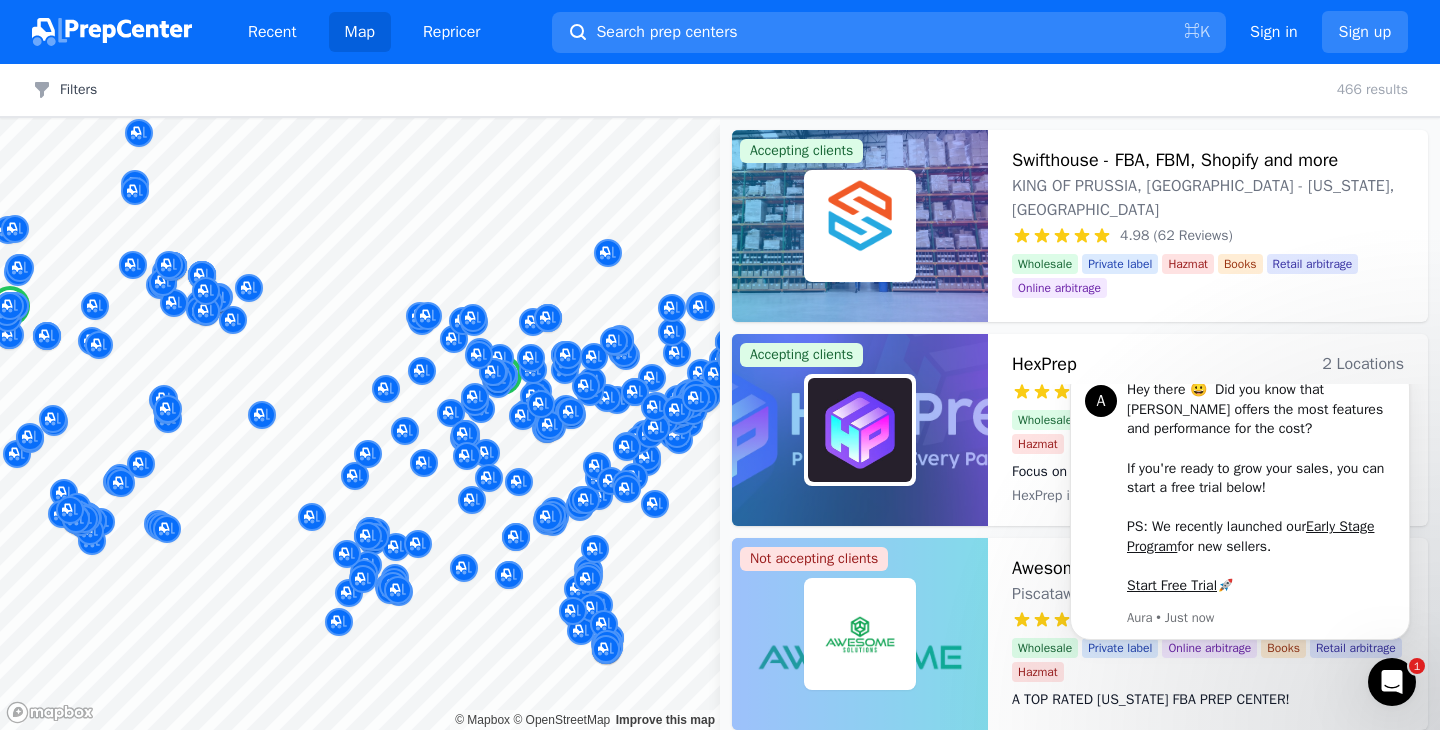 scroll, scrollTop: 0, scrollLeft: 0, axis: both 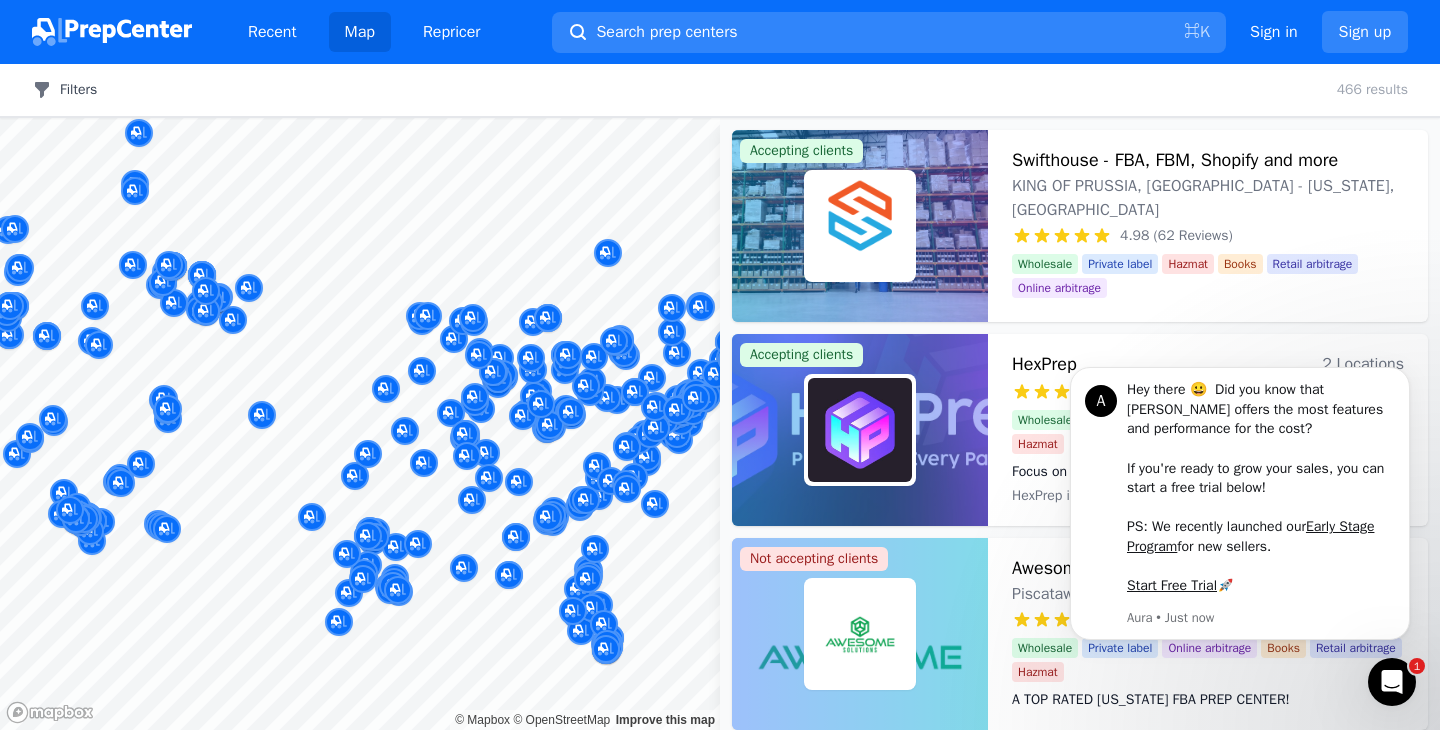 click on "Filters" at bounding box center [64, 90] 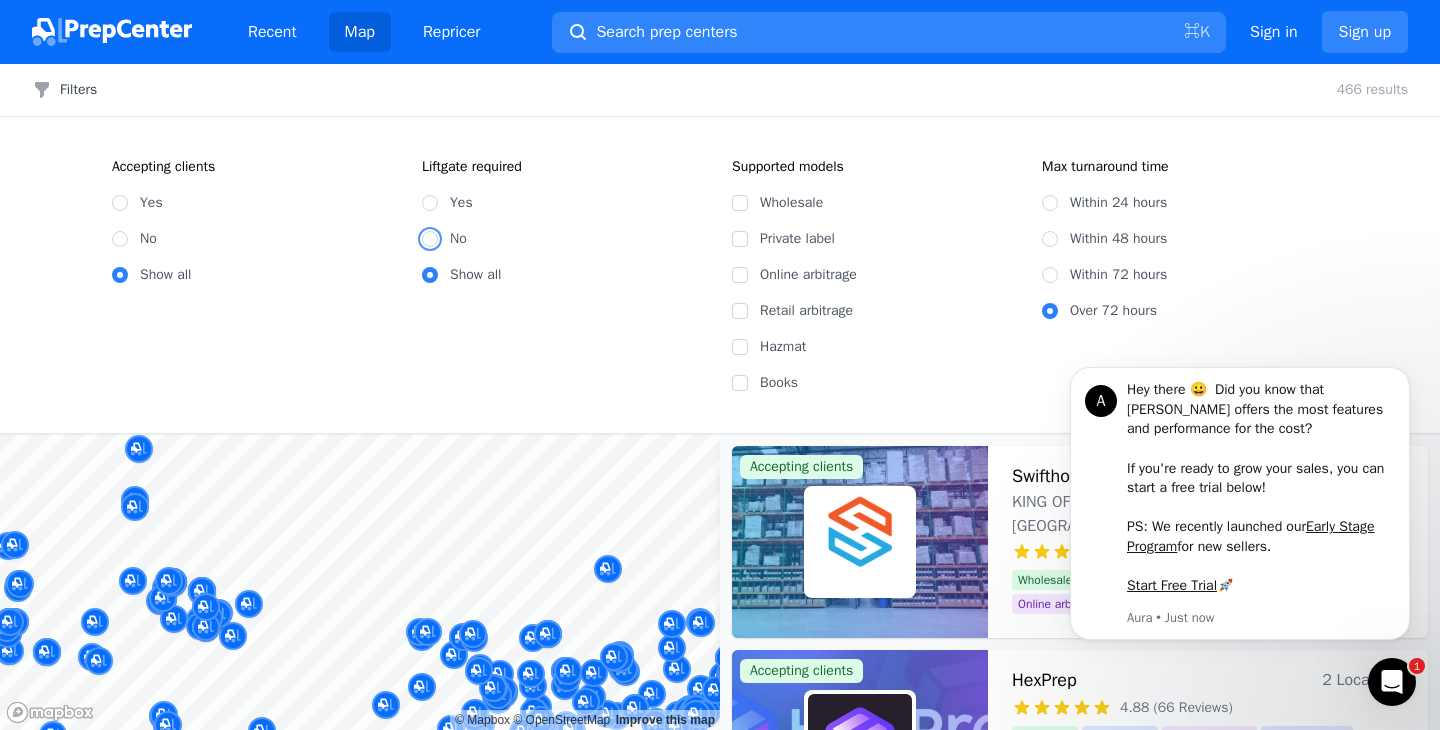 click on "No" at bounding box center (430, 239) 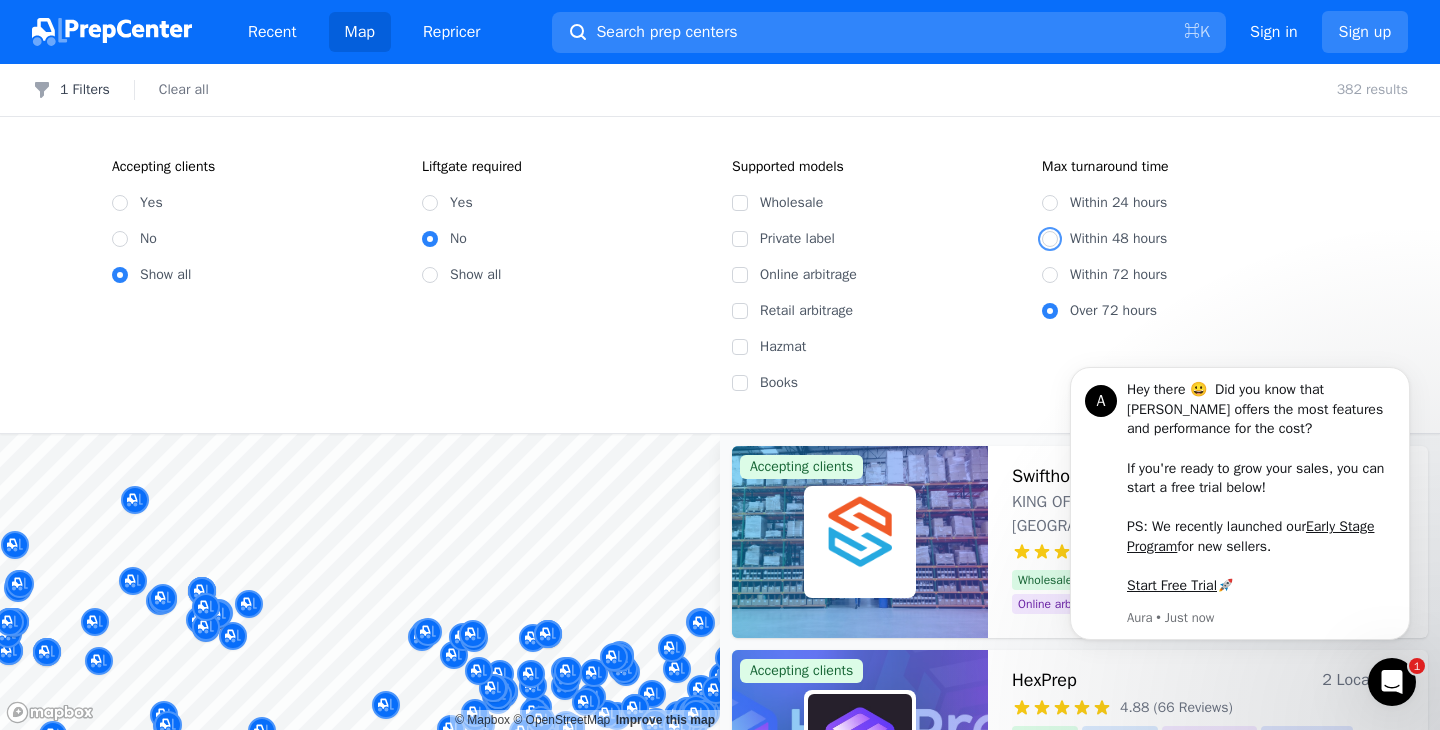 click on "Within 48 hours" at bounding box center (1050, 239) 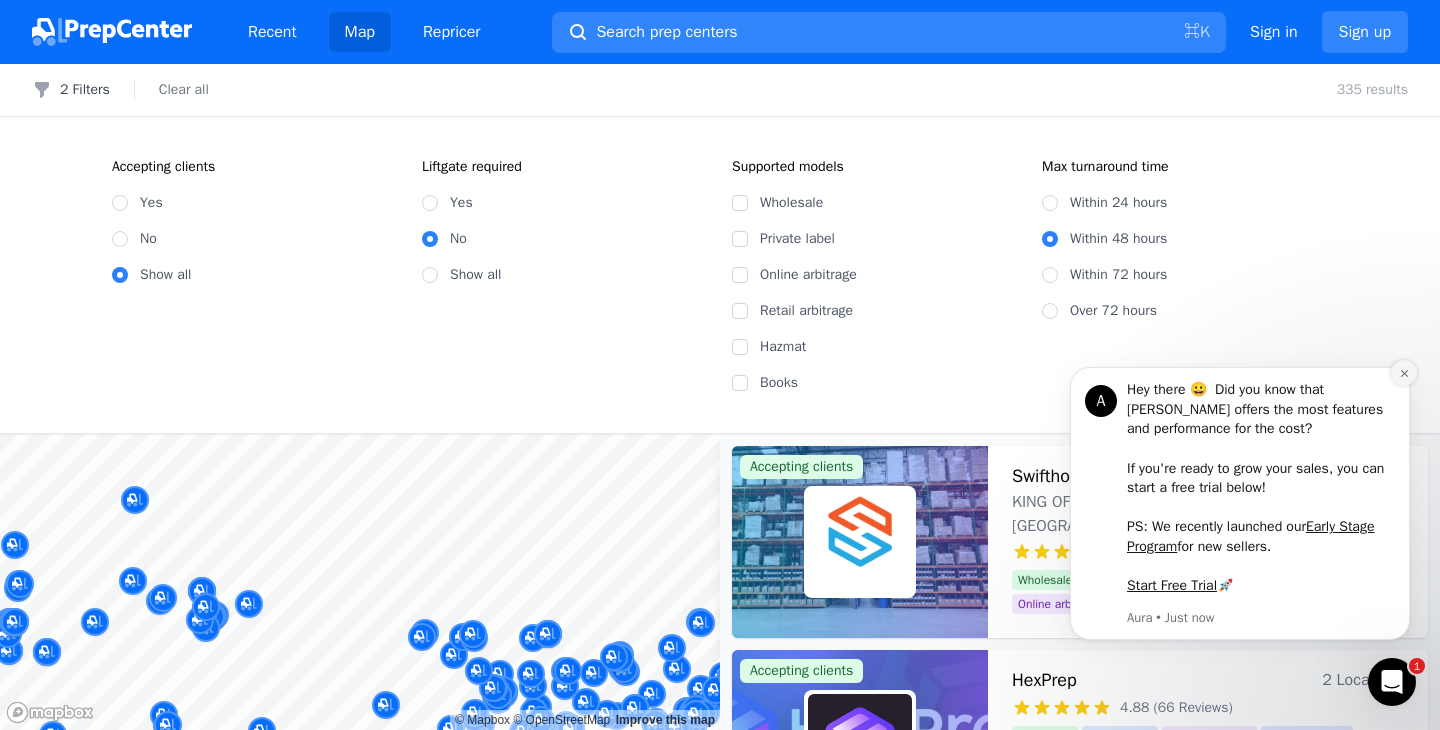 click 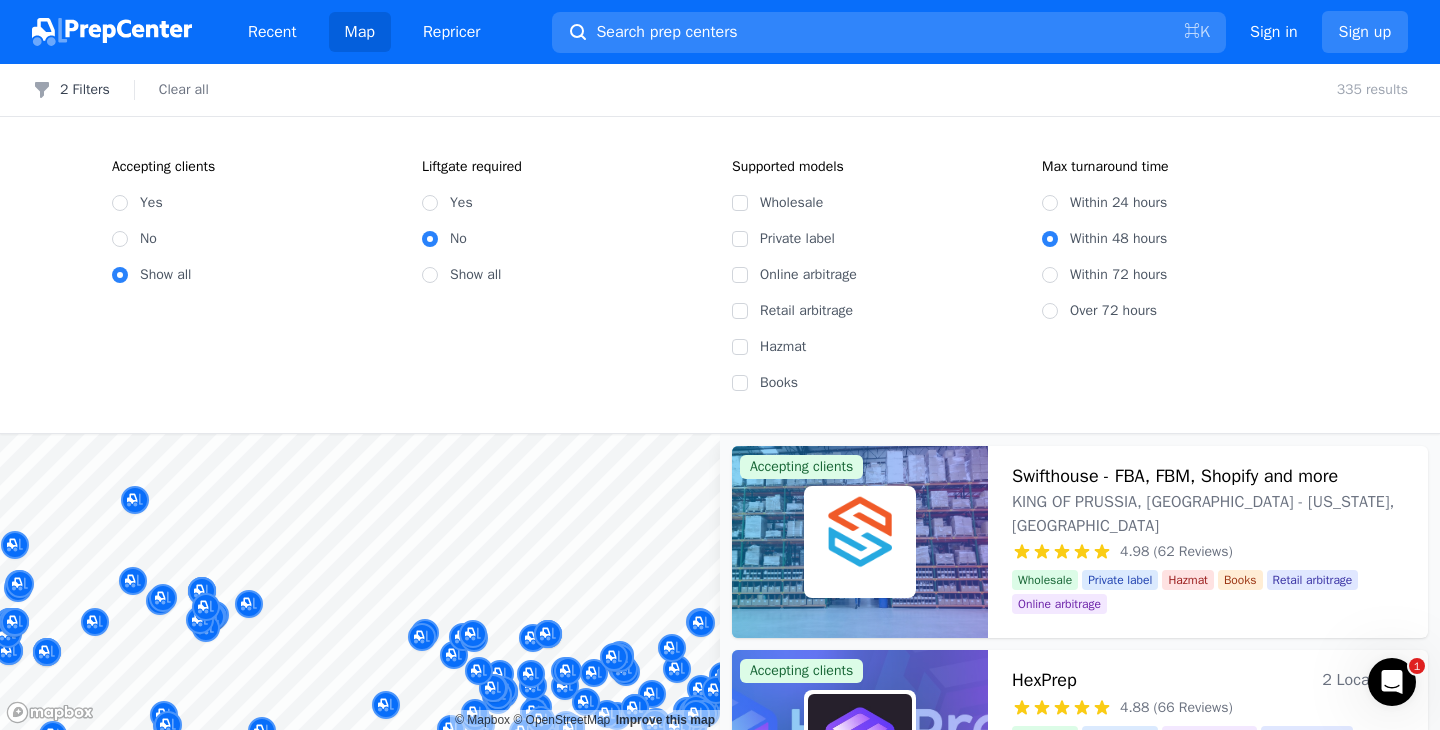 click on "335 results" at bounding box center [1372, 90] 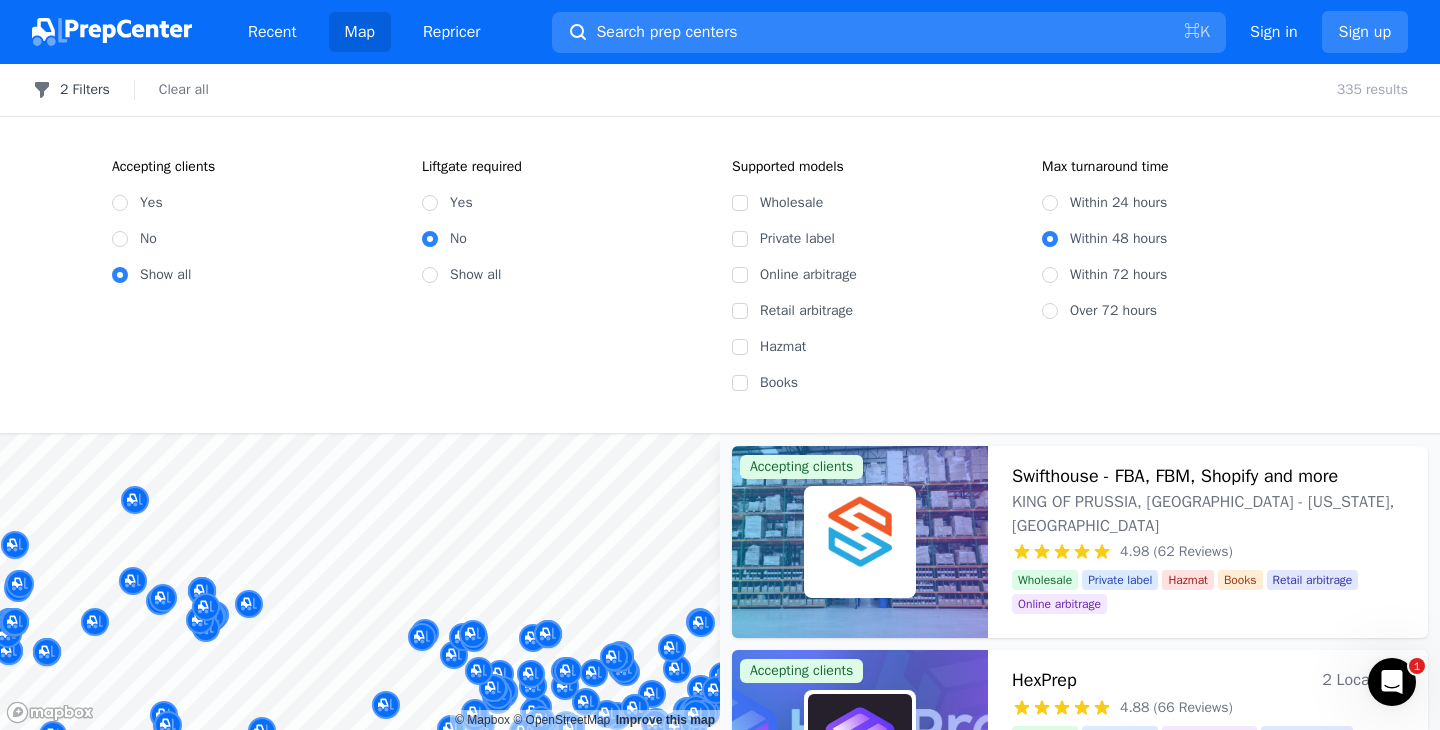 click on "2 Filters" at bounding box center [71, 90] 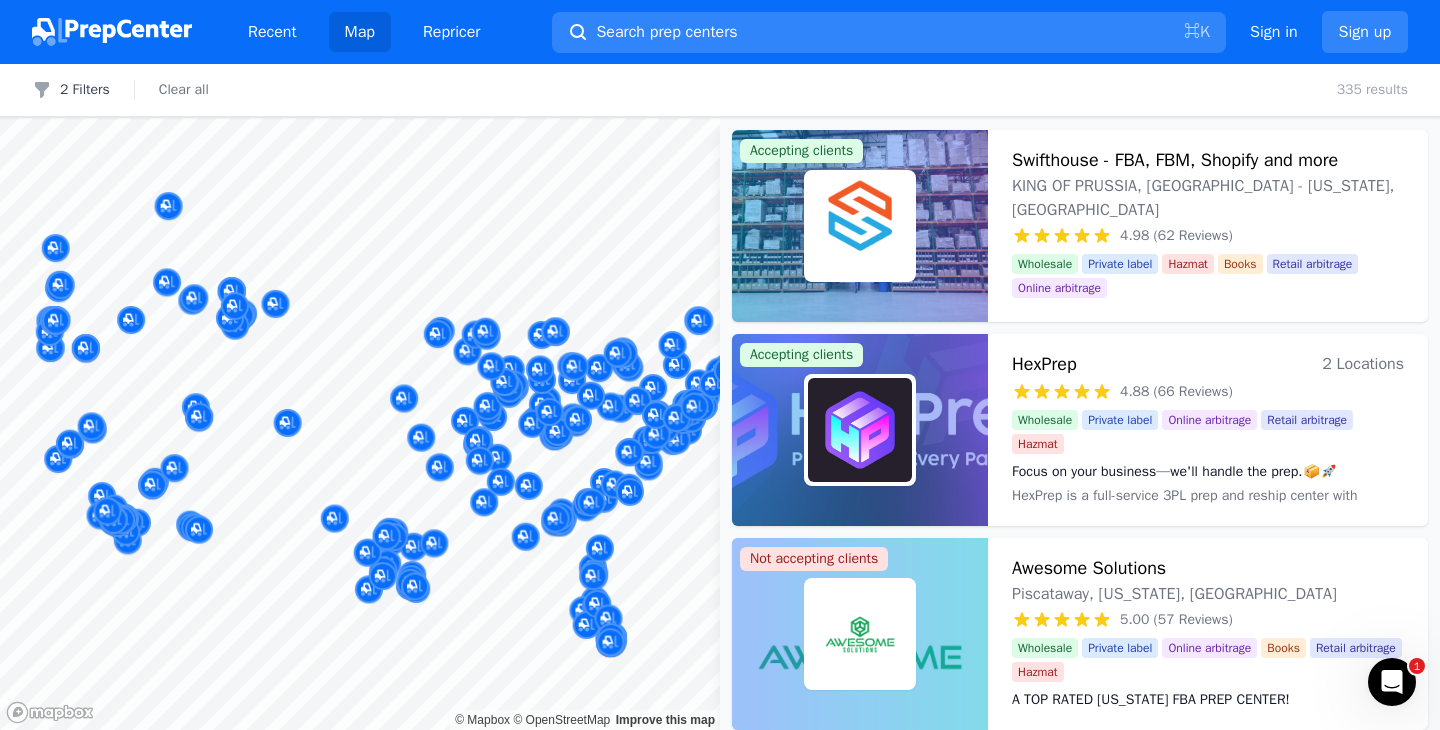 click on "Recent Map Repricer Search prep centers ⌘ K Open main menu Sign in Sign up Filters 2 Filters Clear all 335 results Map © Mapbox   © OpenStreetMap   Improve this map Accepting clients Swifthouse - FBA, FBM, Shopify and more KING OF PRUSSIA, PA - Pennsylvania, US 4.98 (62 Reviews) Your Fulfillment Partner, From Startup to Scale. Wholesale Private label Hazmat Books Retail arbitrage Online arbitrage Your Fulfillment Partner, From Startup to Scale. Accepting clients HexPrep 2 Locations 4.88 (66 Reviews) Focus on your business—we'll handle the prep.📦🚀 Wholesale Private label Online arbitrage Retail arbitrage Hazmat Focus on your business—we'll handle the prep.📦🚀 Not accepting clients Awesome Solutions Piscataway, New Jersey, US 5.00 (57 Reviews) A TOP RATED NEW JERSEY FBA PREP CENTER! Wholesale Private label Online arbitrage Books Retail arbitrage Hazmat A TOP RATED NEW JERSEY FBA PREP CENTER! Accepting clients AMZ Prep - 25+ Amazon FBA Warehouses: US, Canada & UK (with Cold/Temperate Storage)" at bounding box center (720, 365) 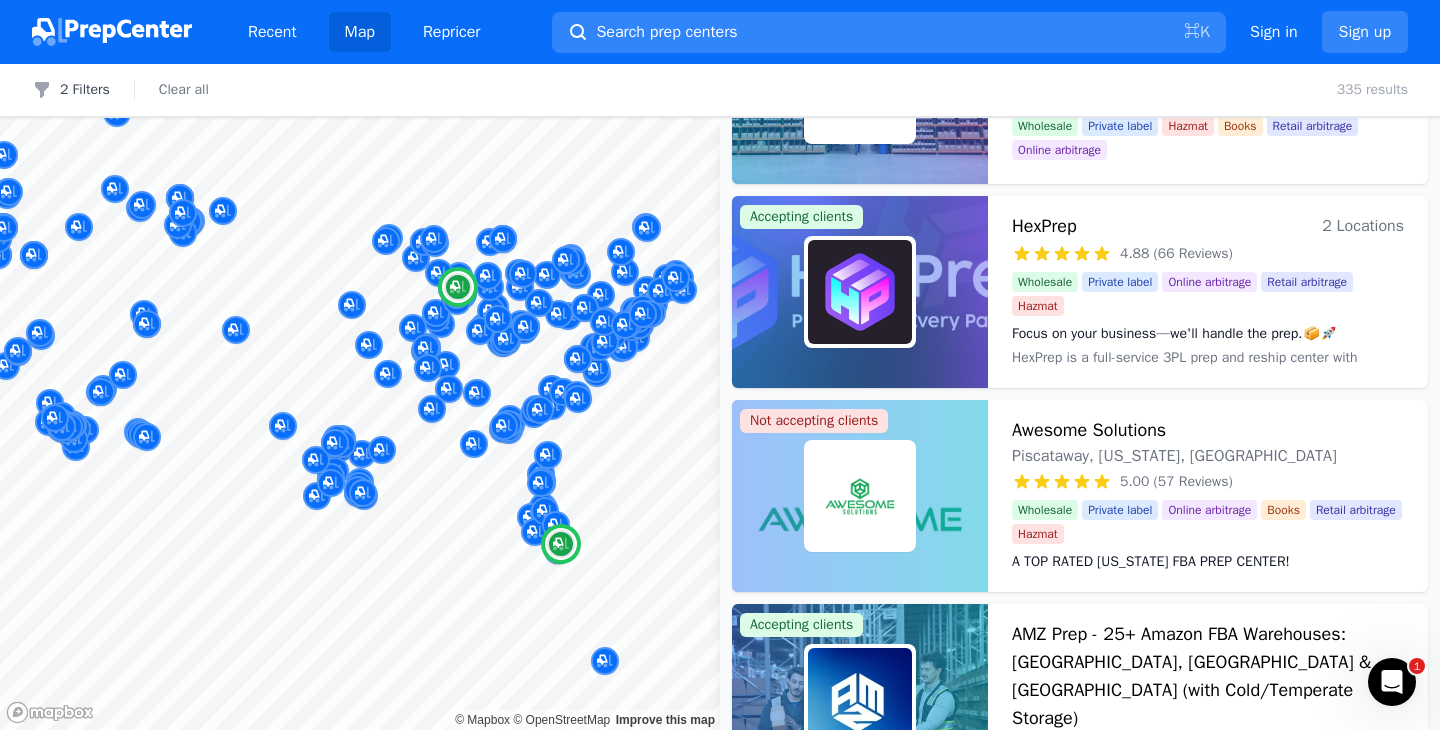 scroll, scrollTop: 0, scrollLeft: 0, axis: both 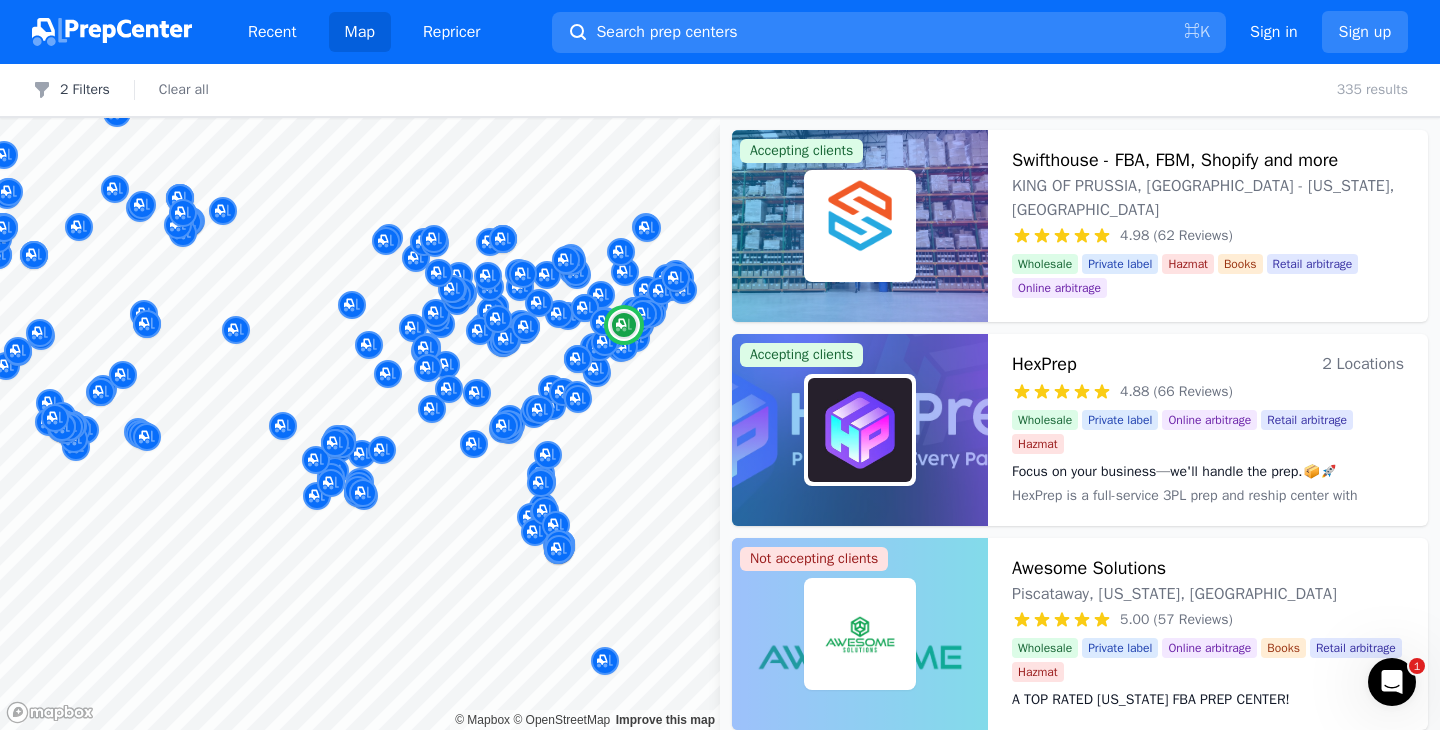 click on "Swifthouse - FBA, FBM, Shopify and more" at bounding box center [1175, 160] 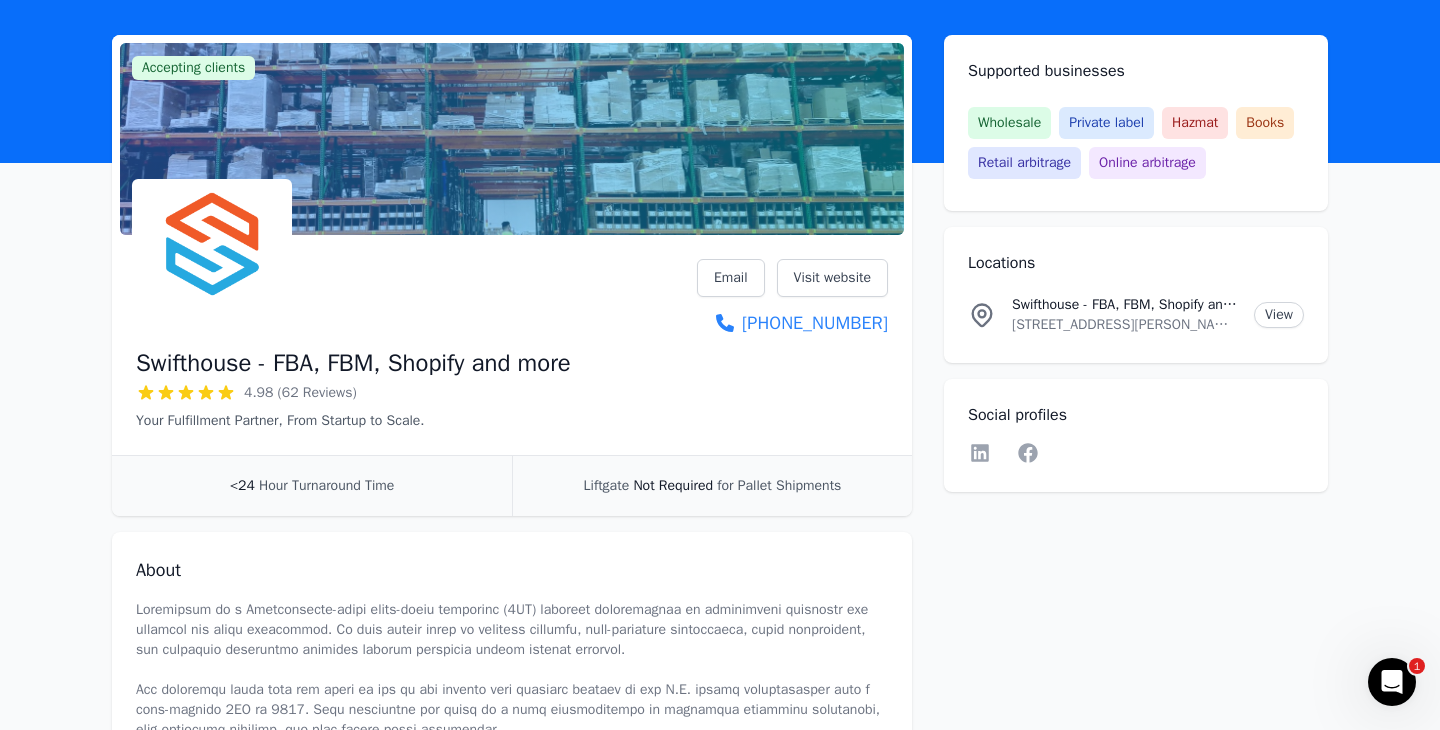 scroll, scrollTop: 0, scrollLeft: 0, axis: both 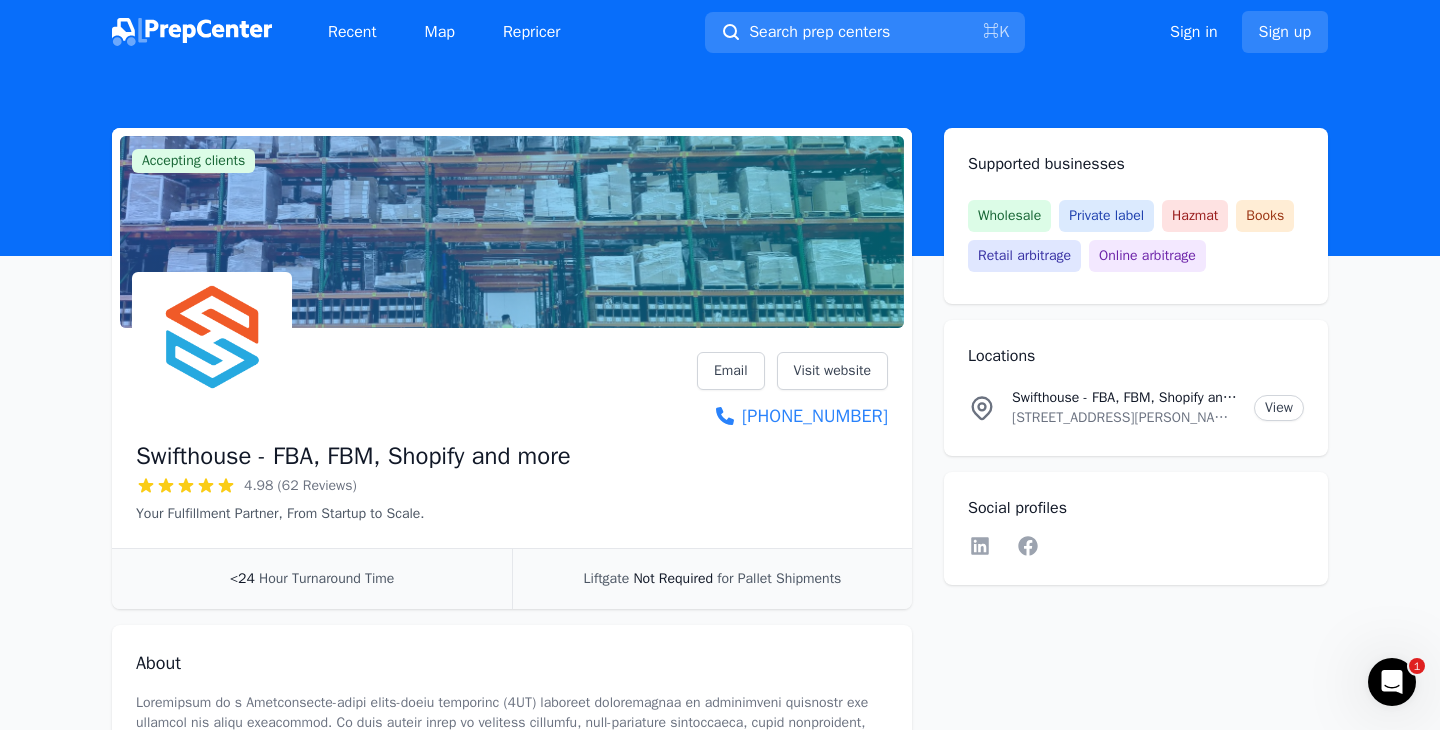 click on "[STREET_ADDRESS][PERSON_NAME][US_STATE]" at bounding box center (1125, 418) 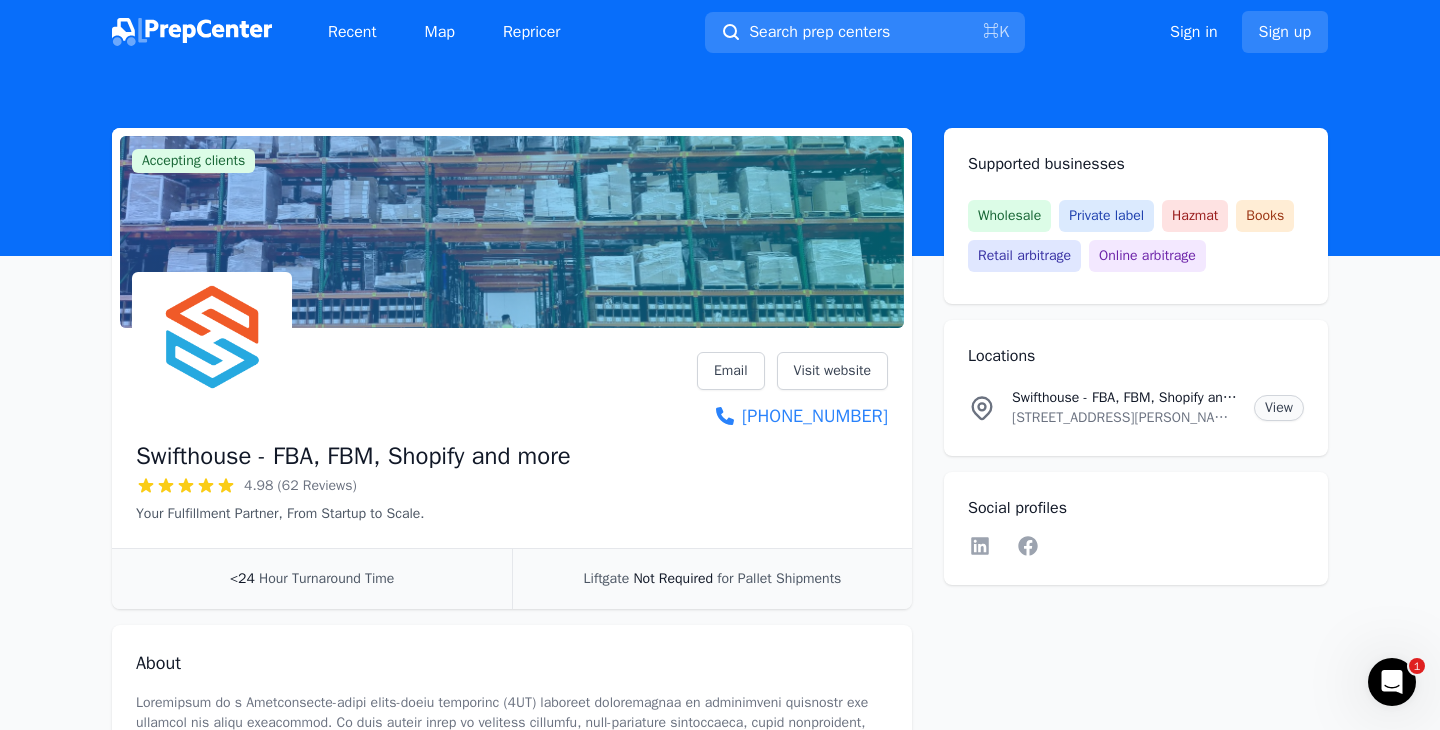 click on "View" at bounding box center [1279, 408] 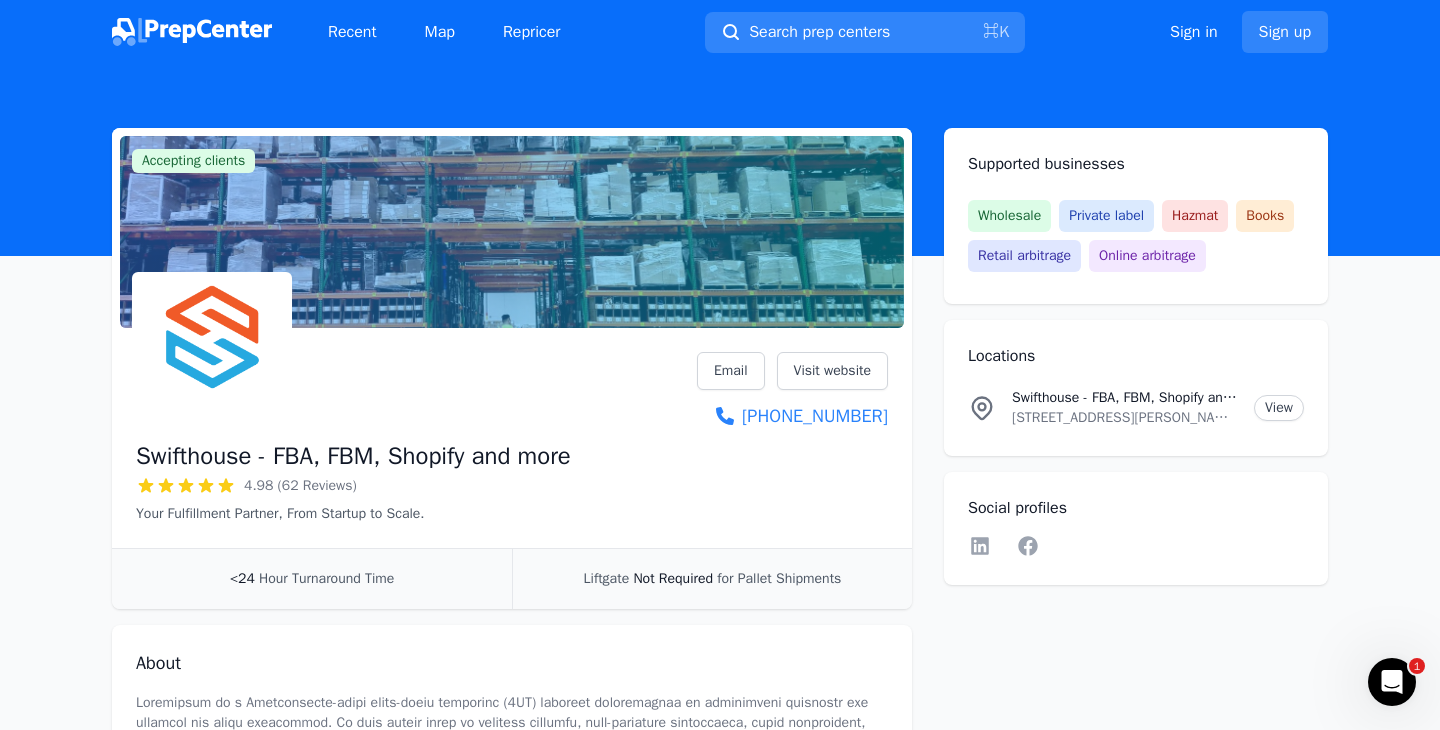 click on "Swifthouse - FBA, FBM, Shopify and more" at bounding box center [353, 456] 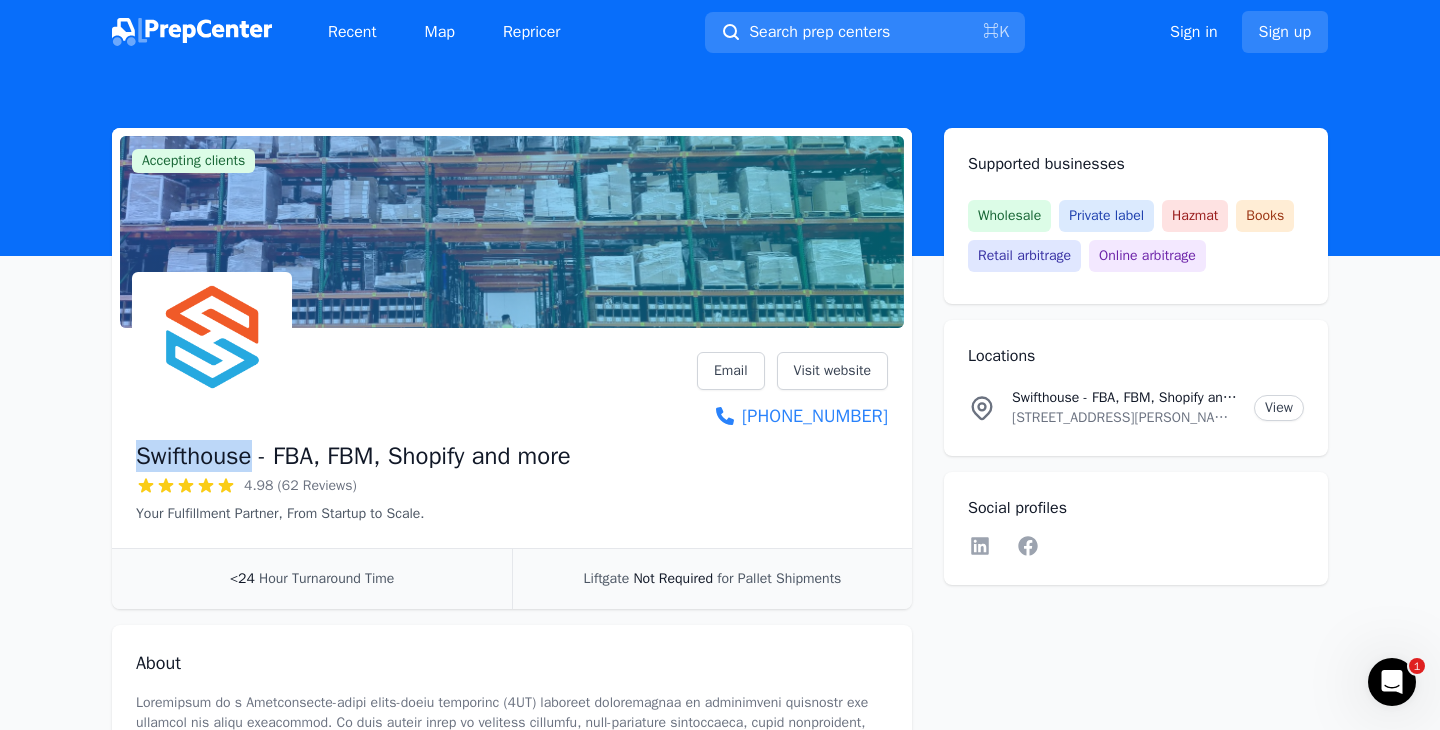 click on "Swifthouse - FBA, FBM, Shopify and more" at bounding box center (353, 456) 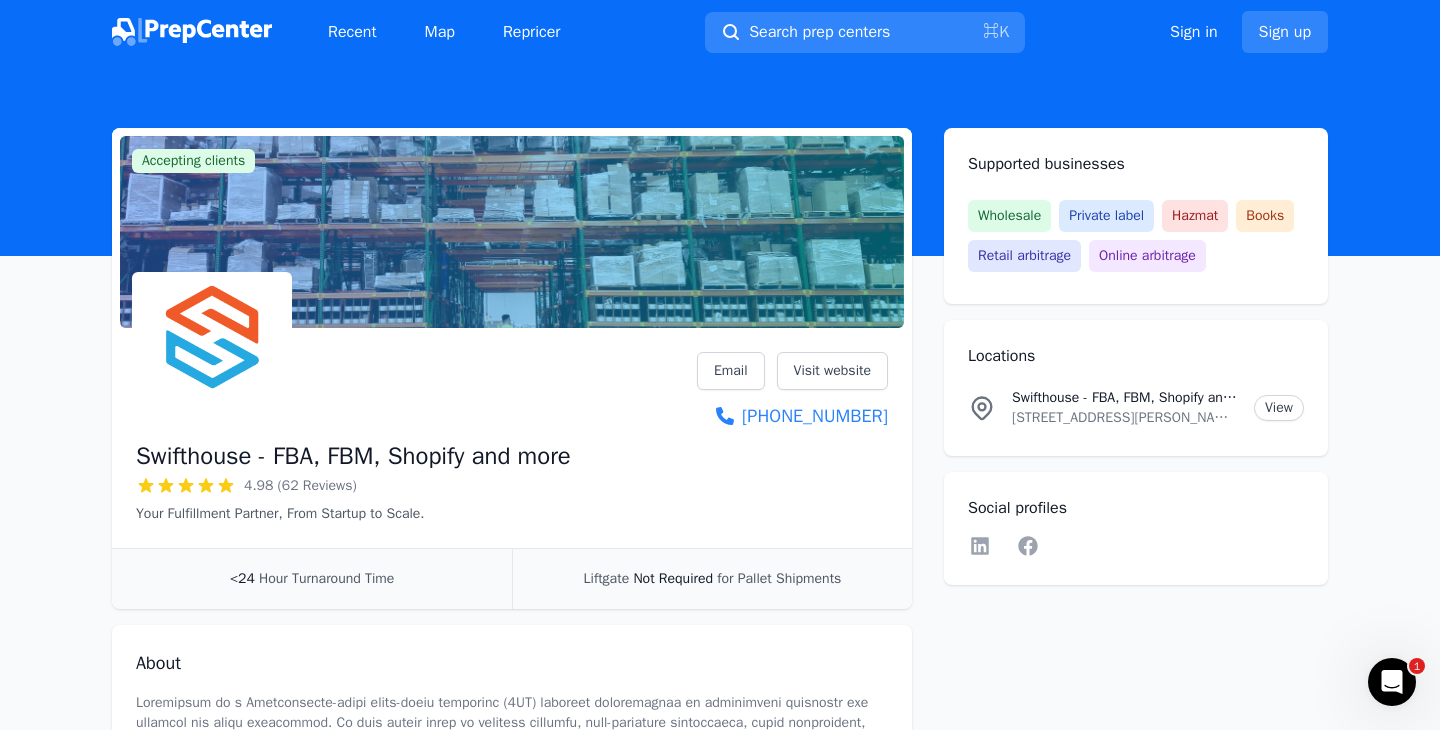 click on "4.98 (62 Reviews)" at bounding box center (353, 486) 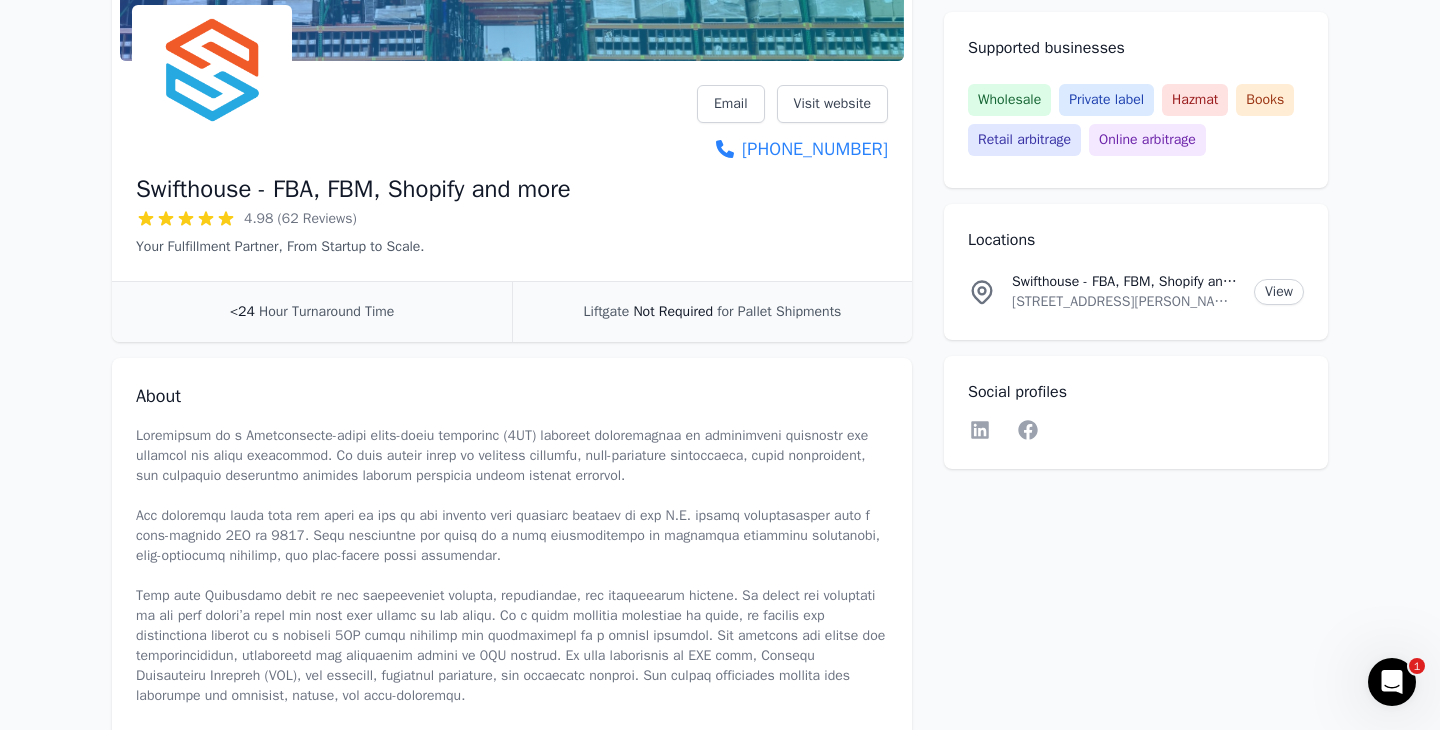 scroll, scrollTop: 0, scrollLeft: 0, axis: both 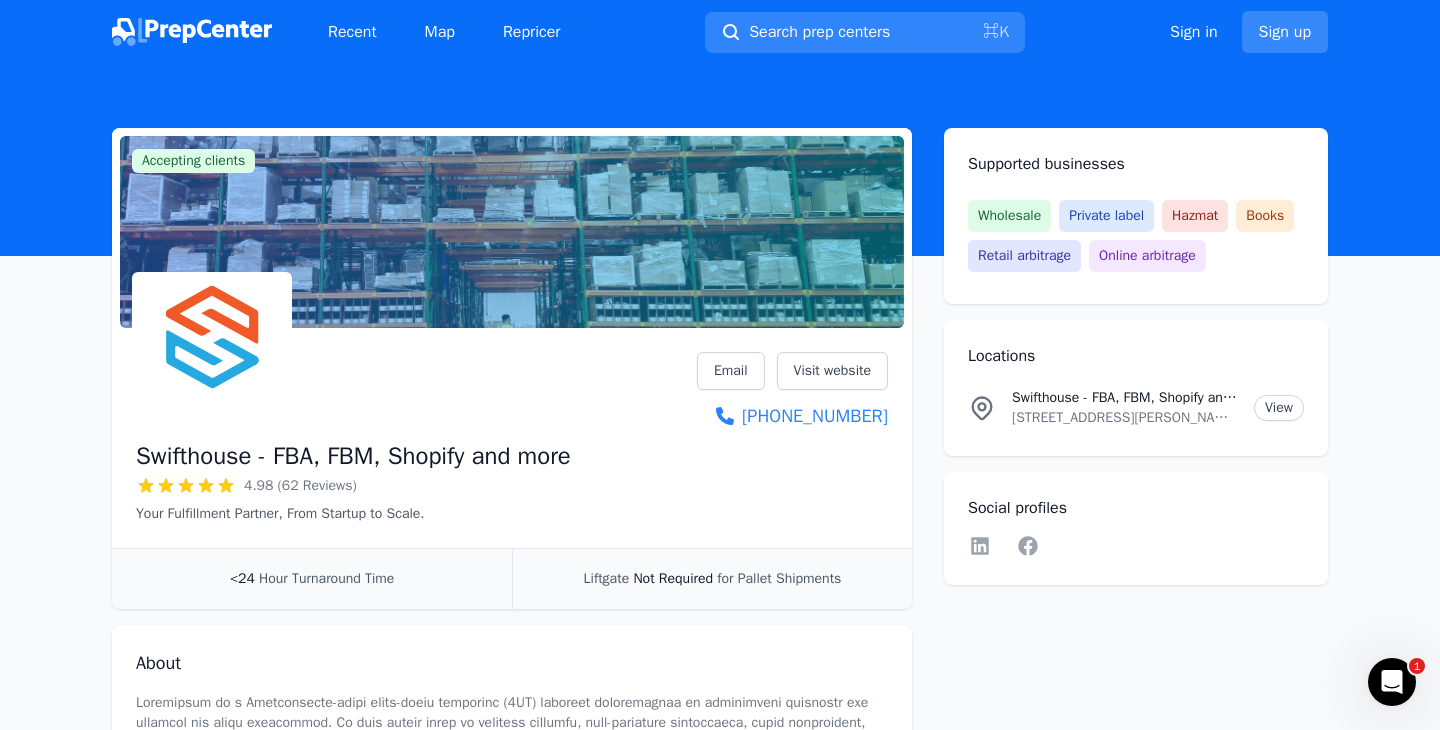 click on "Sign up" at bounding box center [1285, 32] 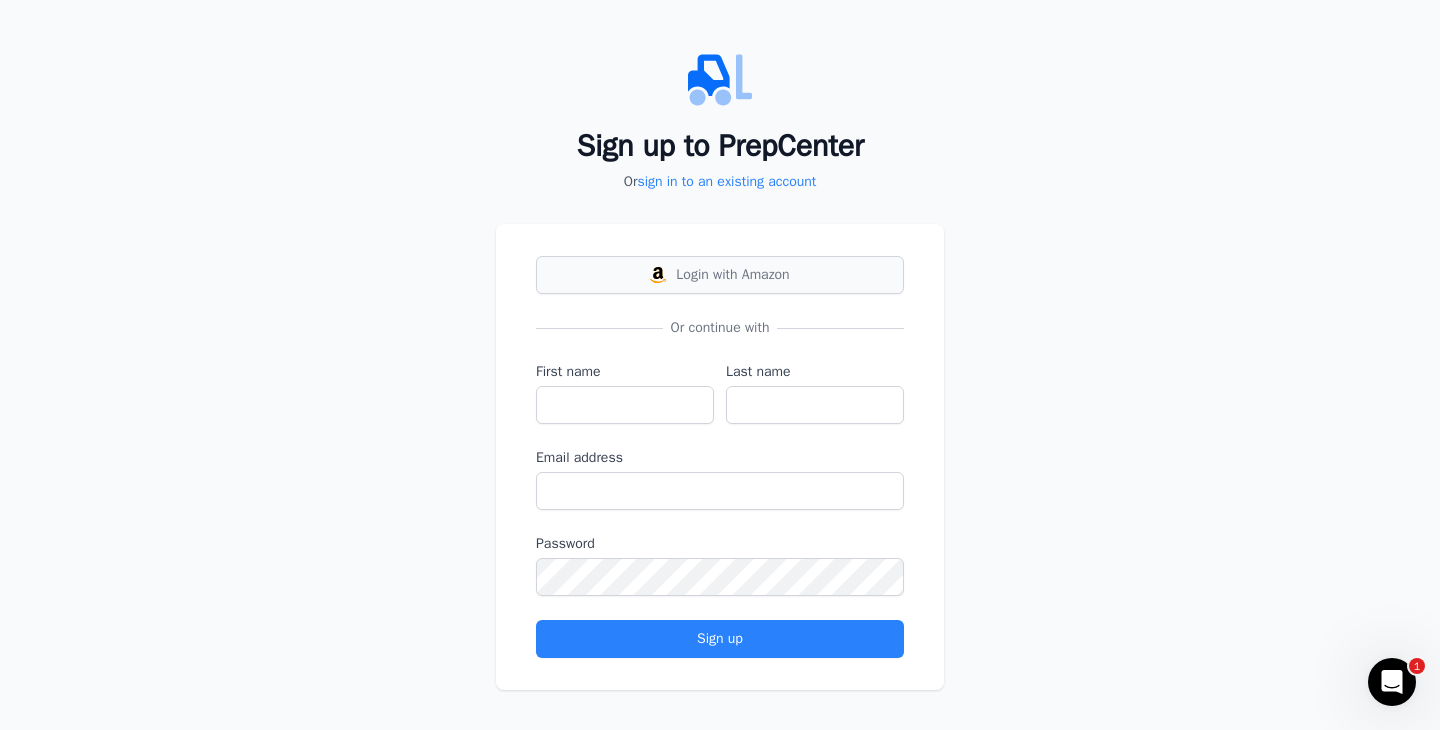 click on "Login with Amazon" at bounding box center [732, 275] 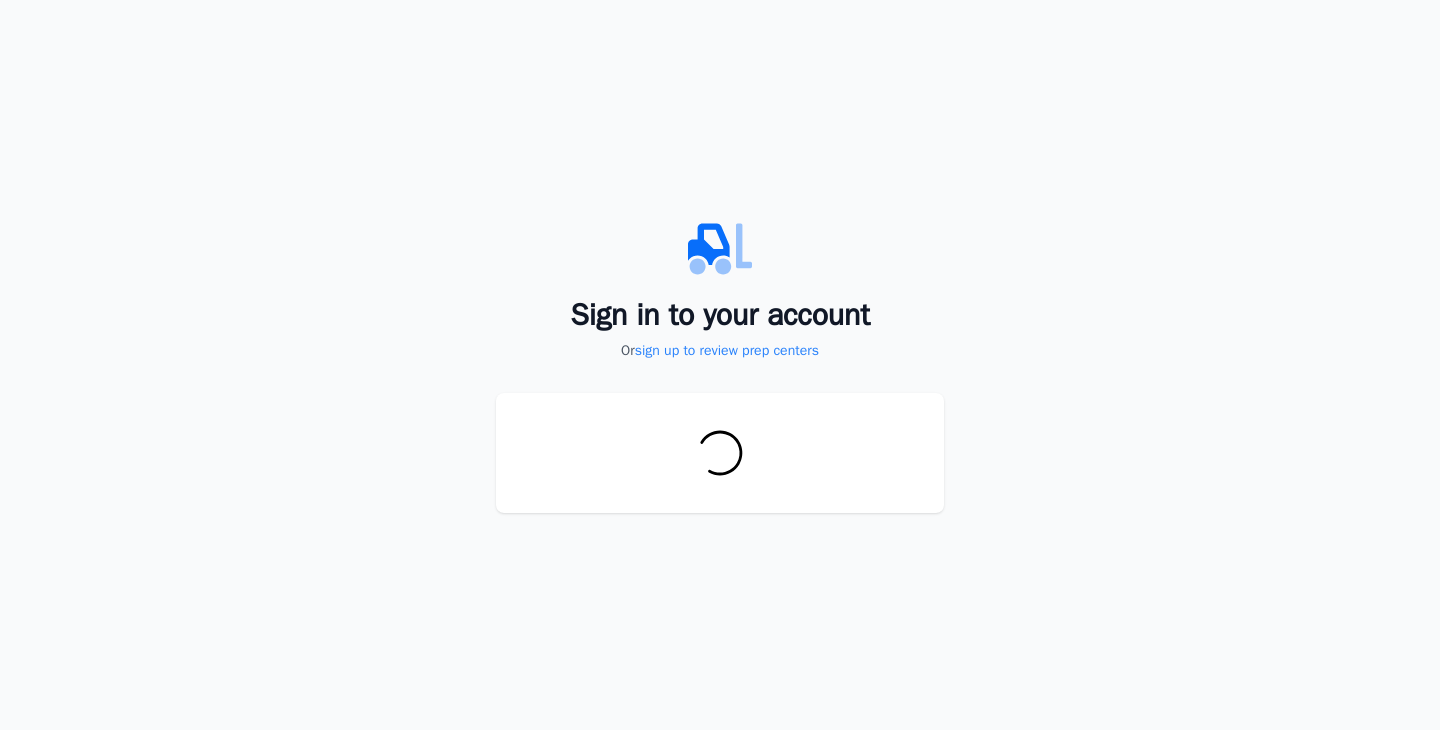 scroll, scrollTop: 0, scrollLeft: 0, axis: both 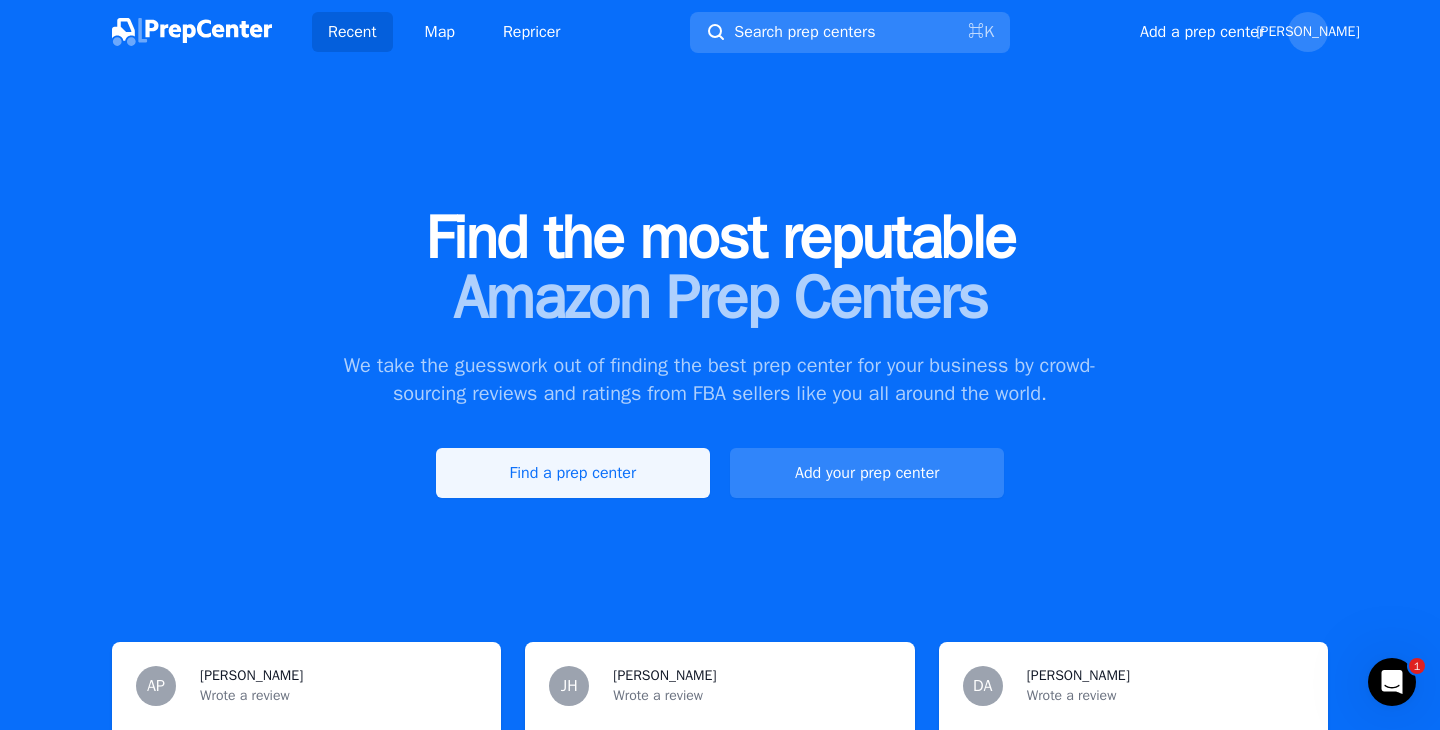 click on "Find a prep center" at bounding box center [573, 473] 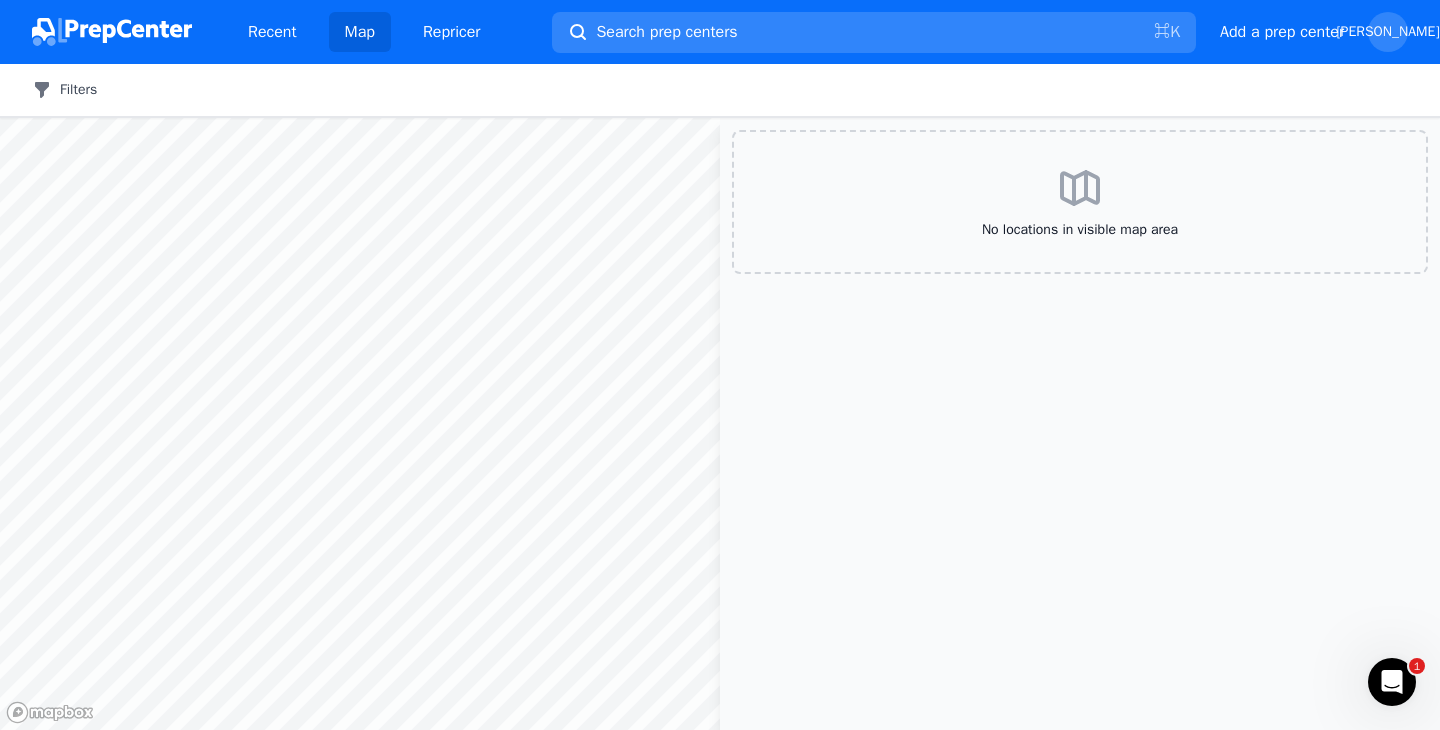 click on "Filters" at bounding box center (64, 90) 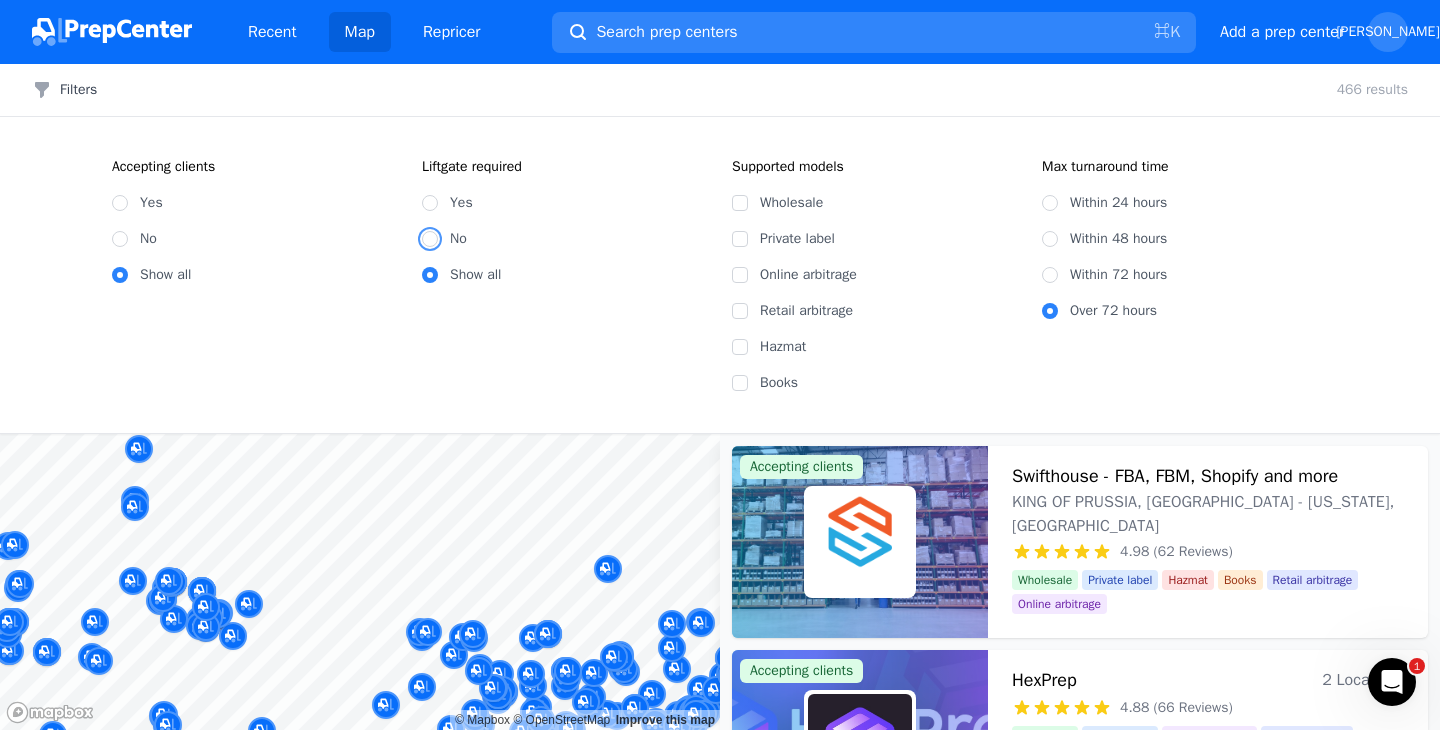 drag, startPoint x: 430, startPoint y: 237, endPoint x: 904, endPoint y: 180, distance: 477.41492 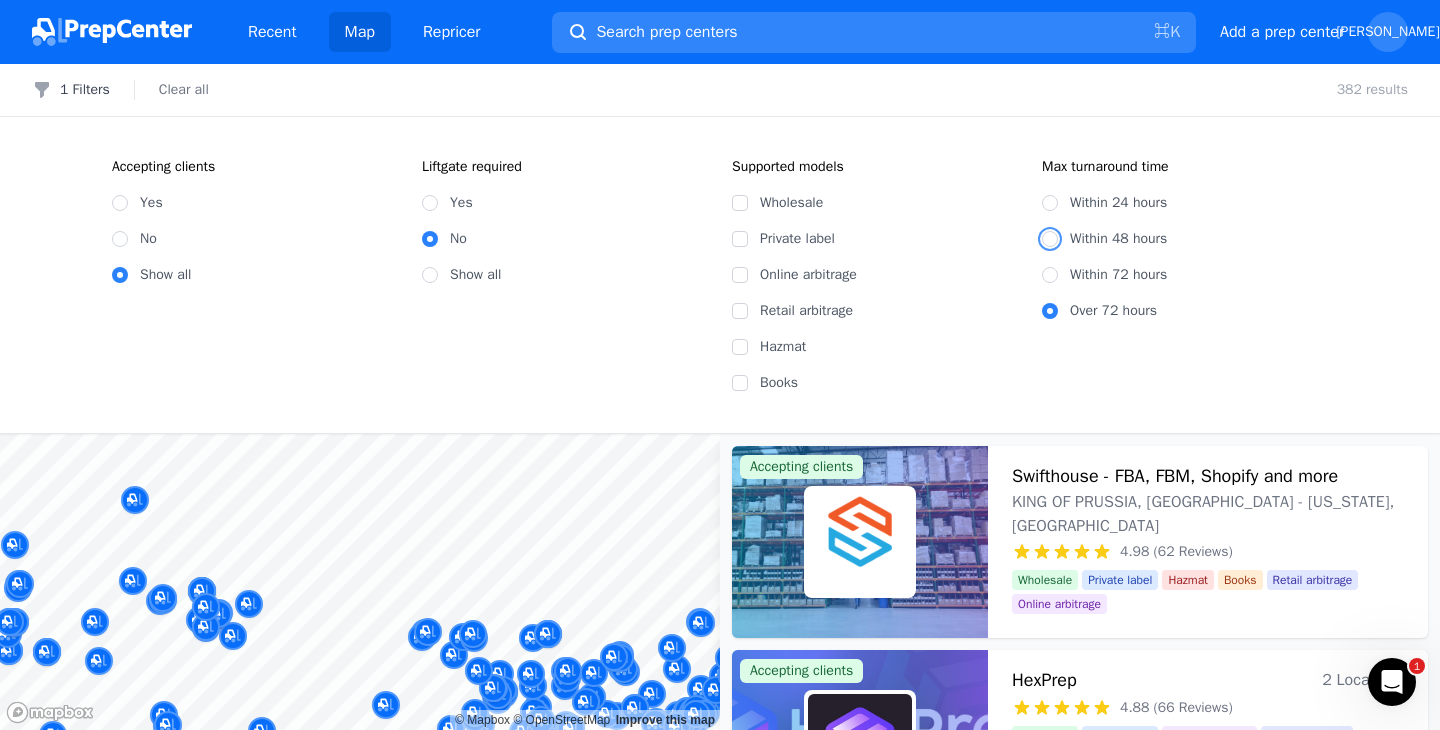 click on "Within 48 hours" at bounding box center [1050, 239] 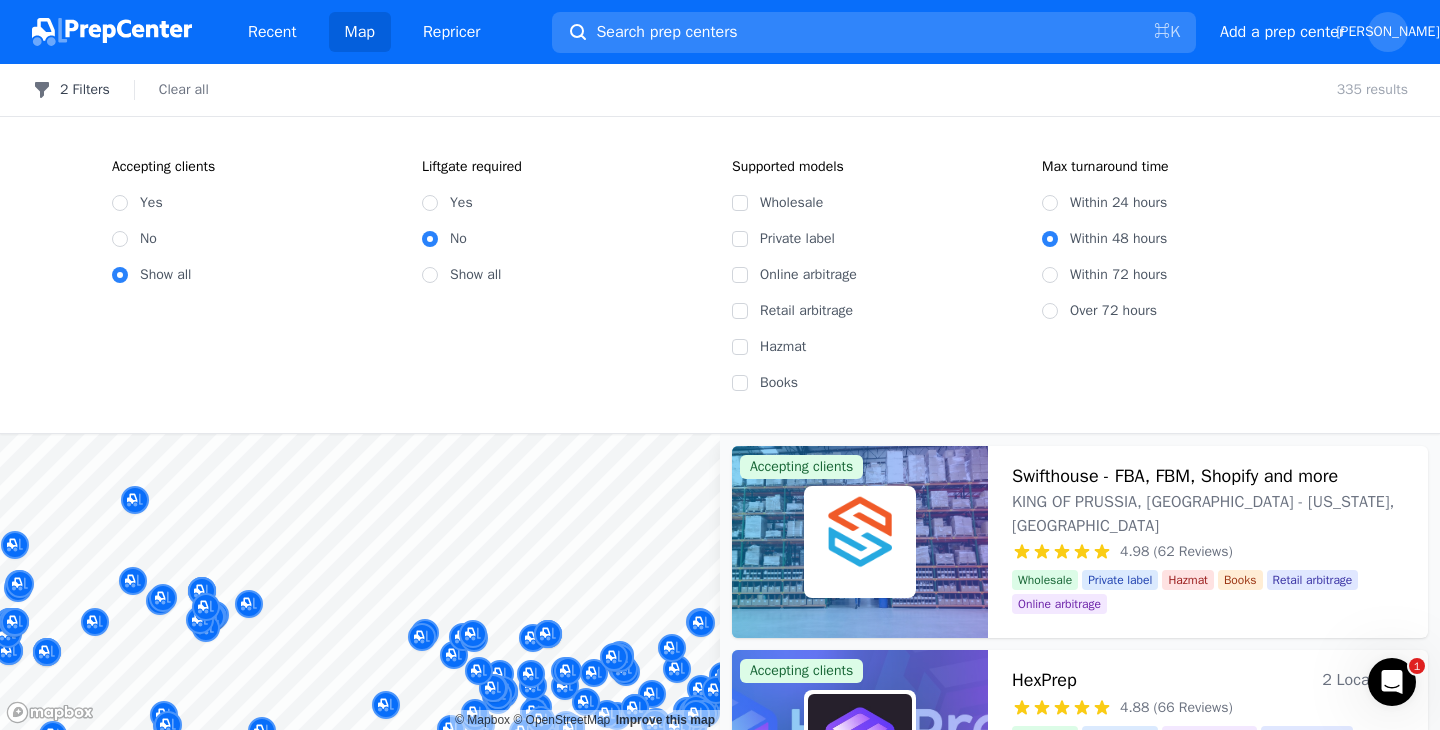 click on "2 Filters" at bounding box center [71, 90] 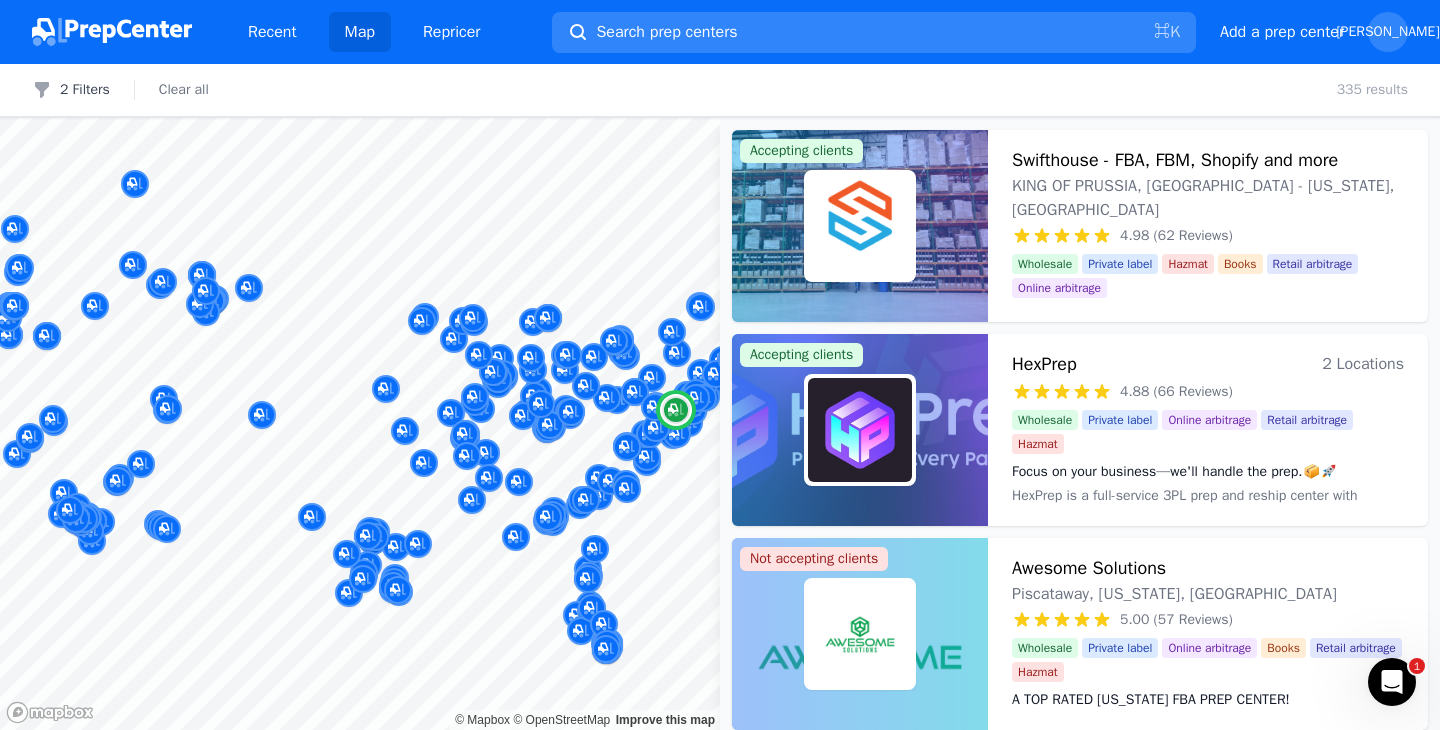click at bounding box center (860, 226) 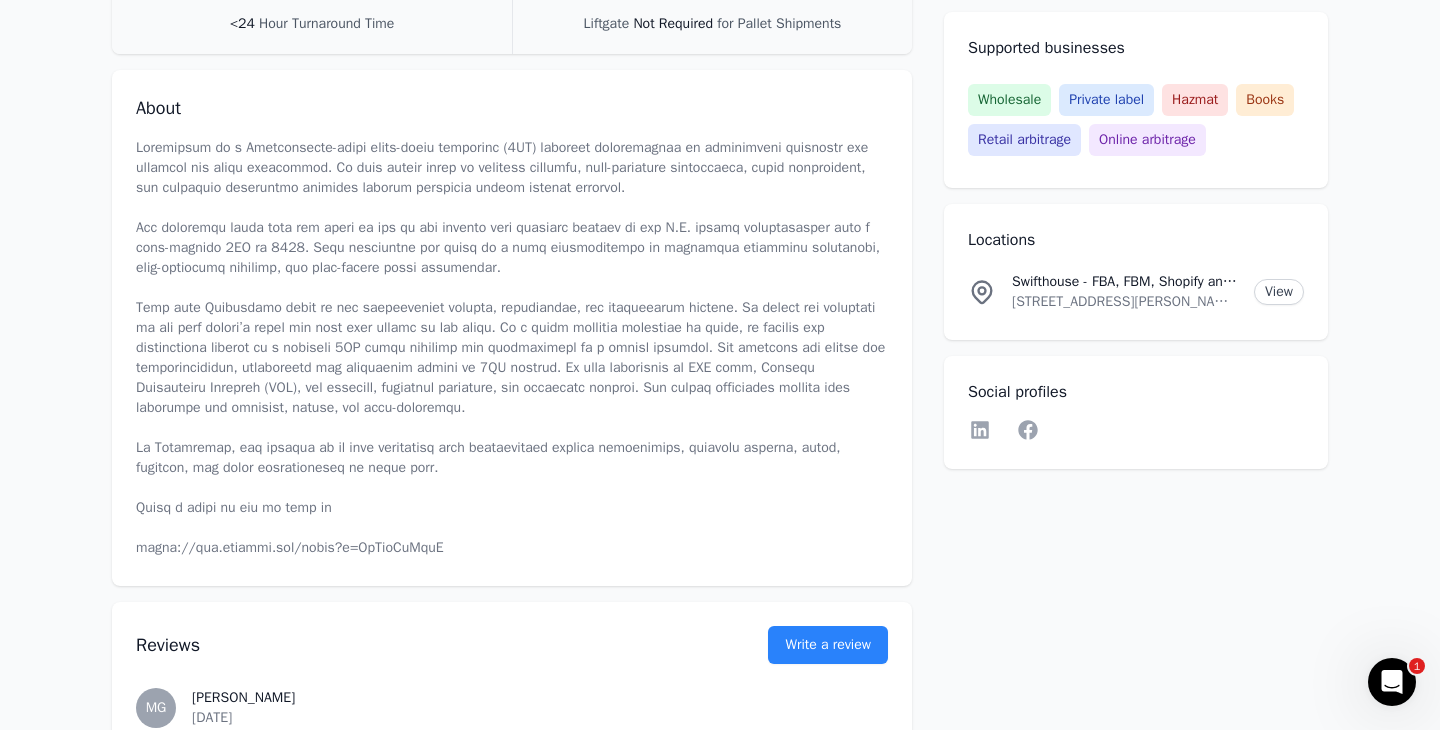 scroll, scrollTop: 0, scrollLeft: 0, axis: both 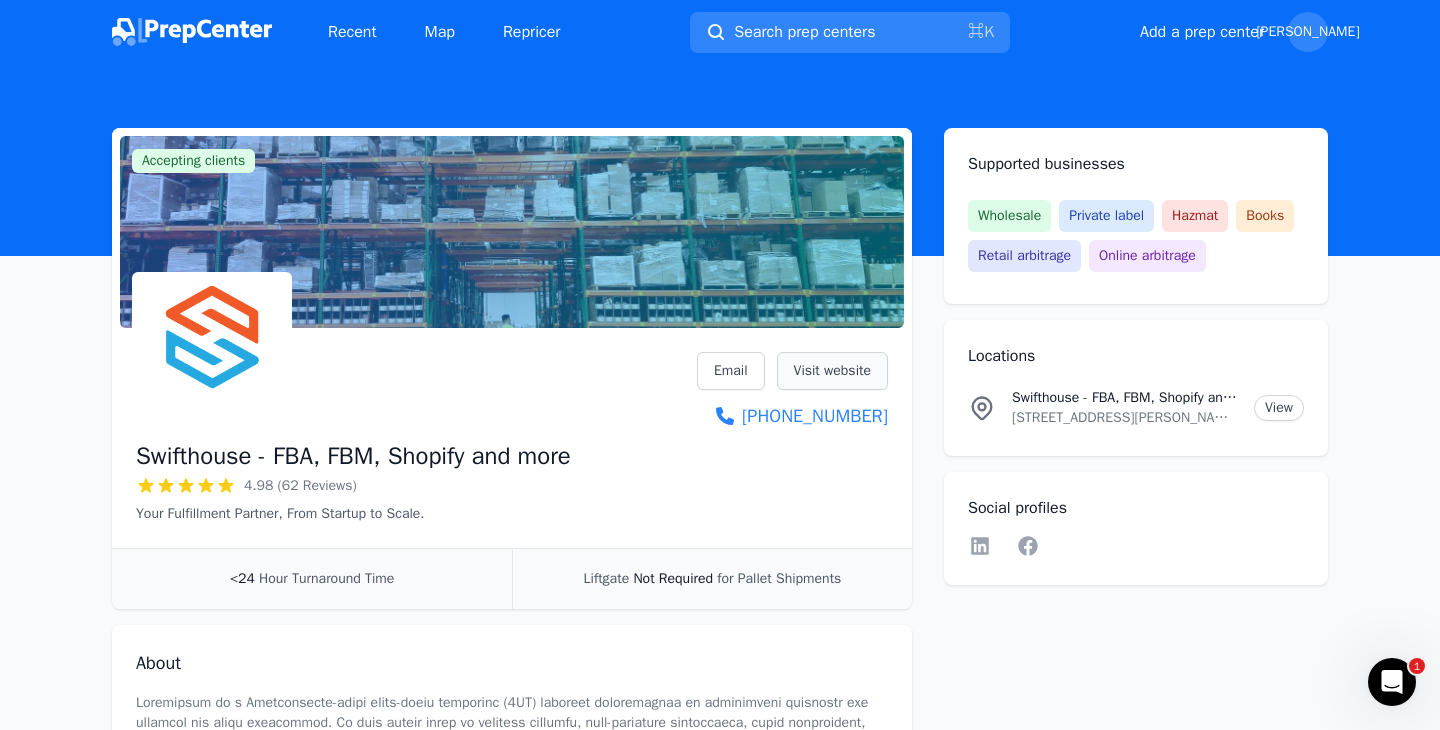 click on "Visit website" at bounding box center [832, 371] 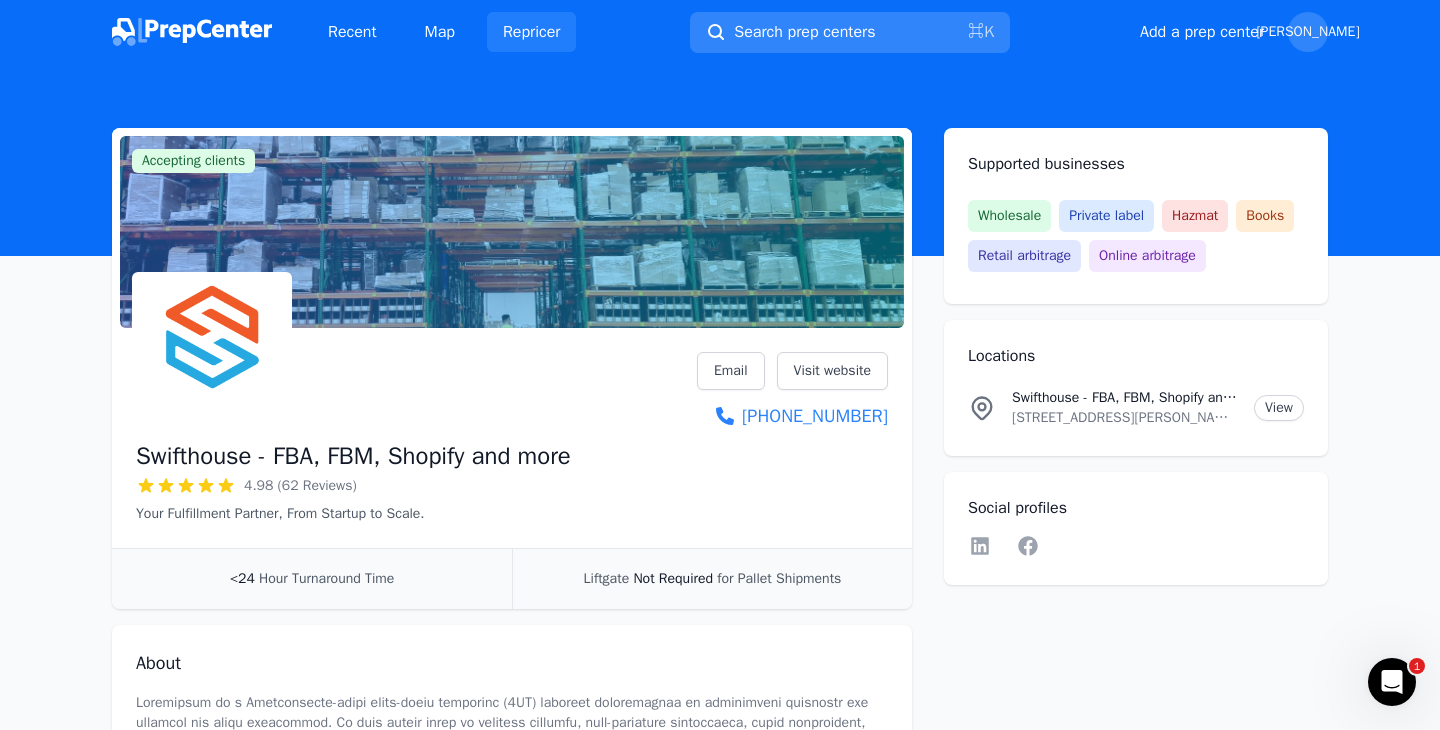 click on "Repricer" at bounding box center (532, 32) 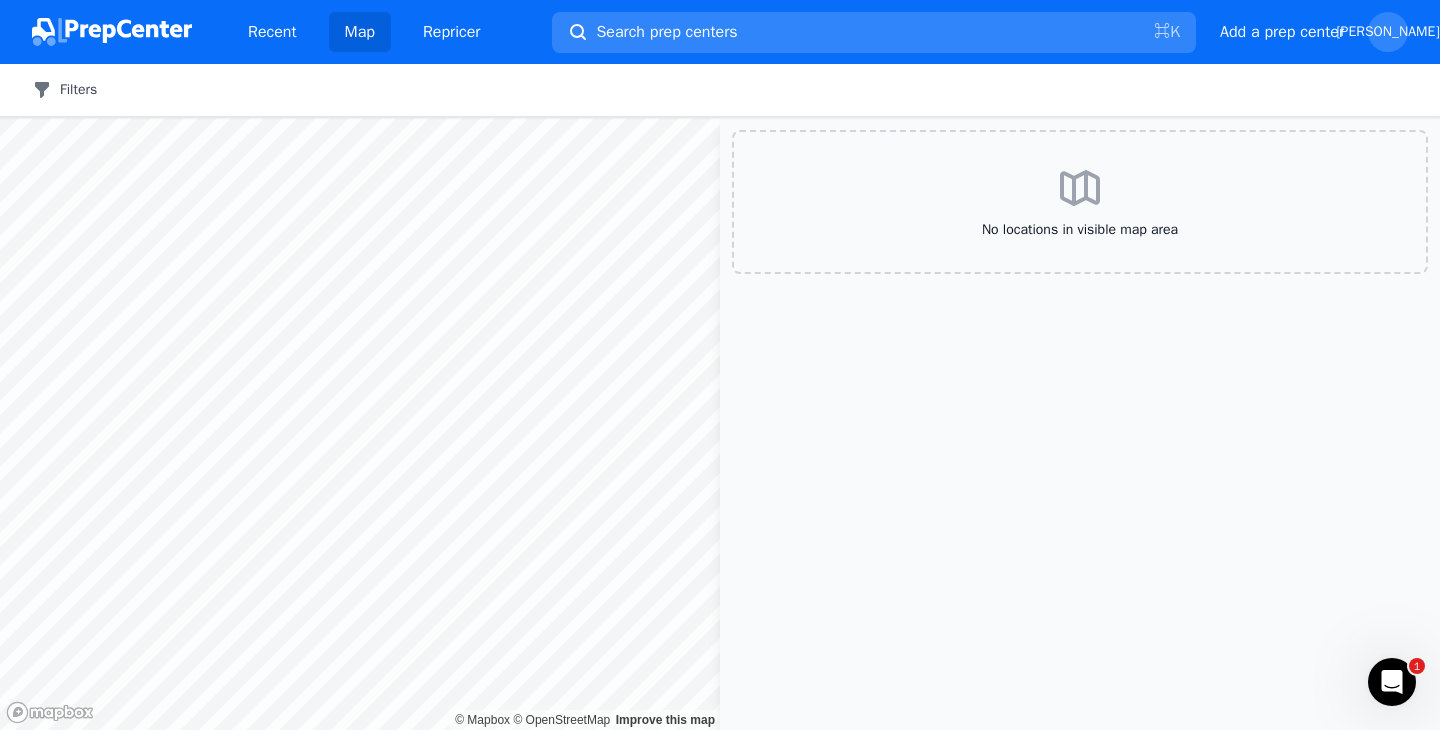 click on "Filters Clear all" at bounding box center [720, 90] 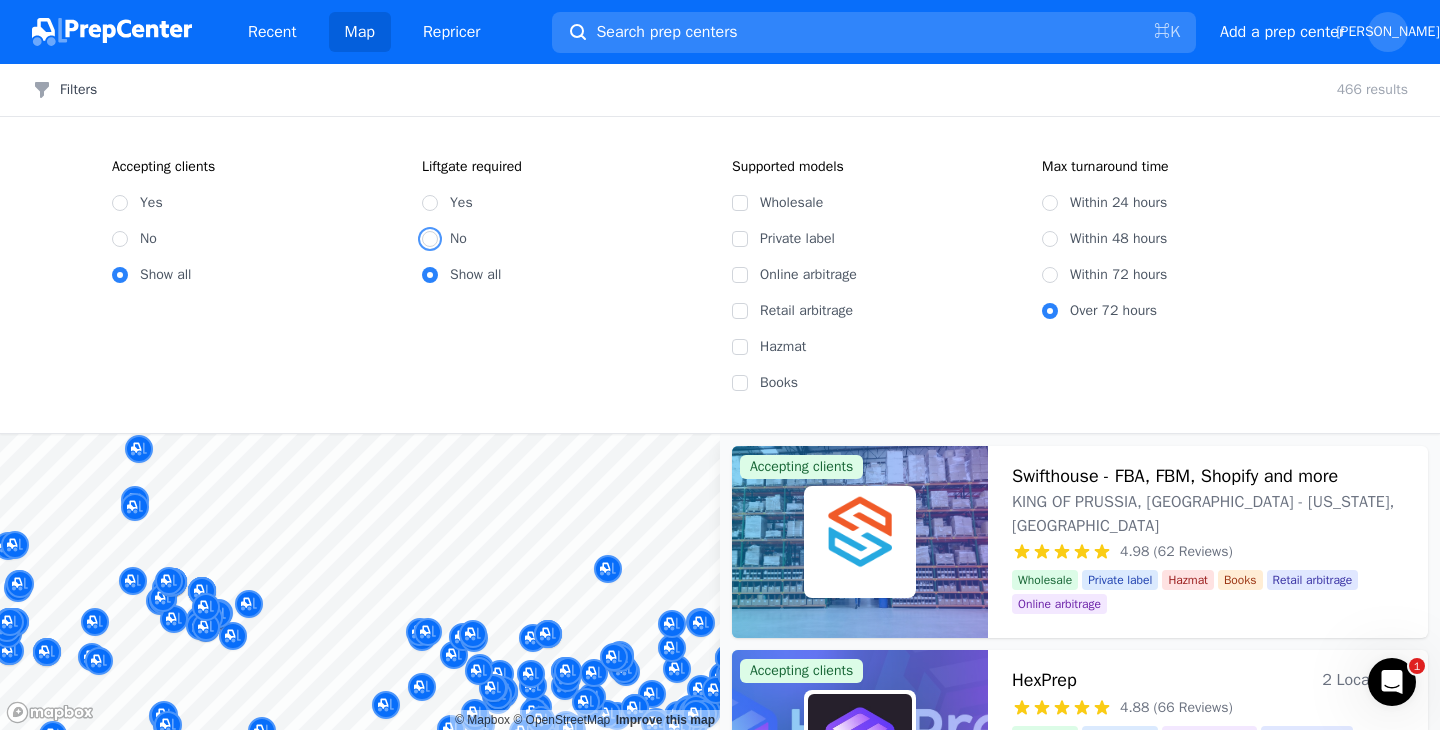 click on "No" at bounding box center [430, 239] 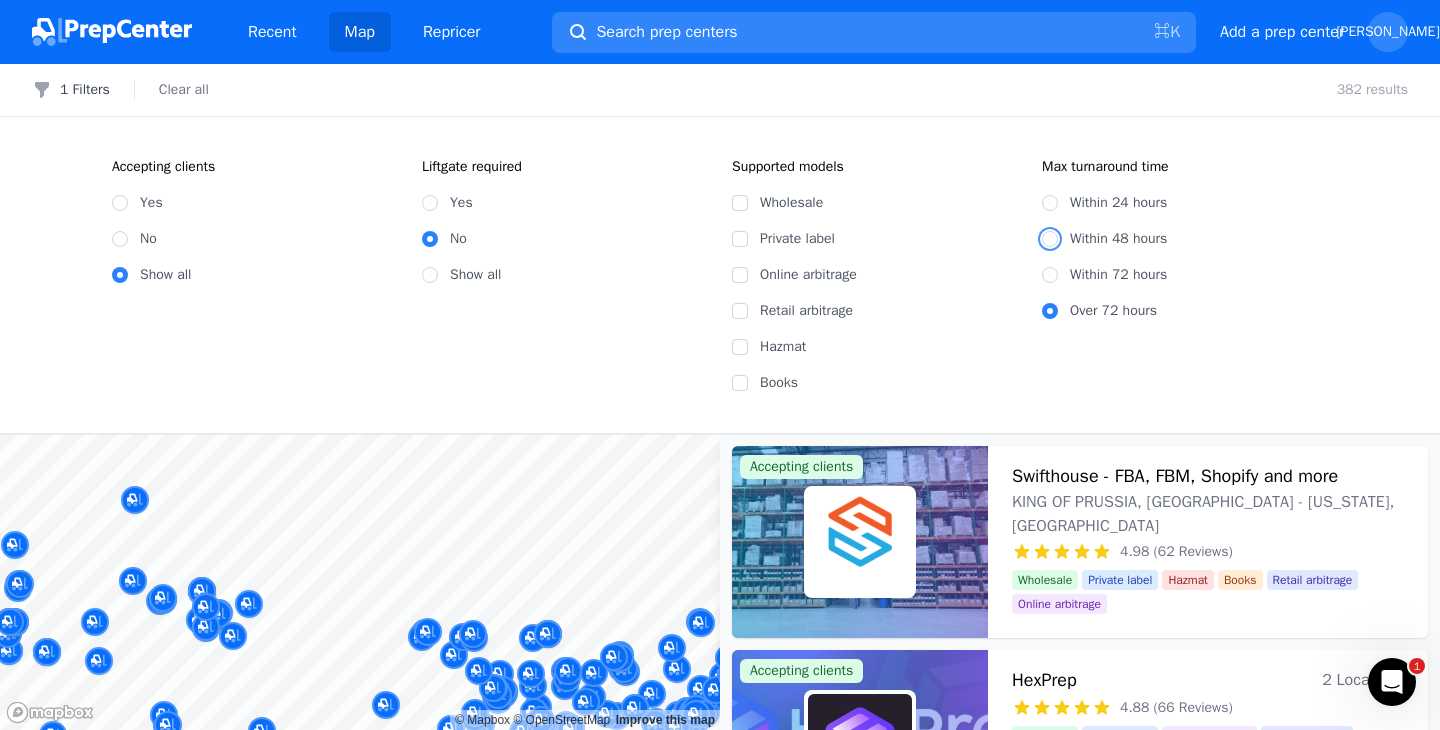click on "Within 48 hours" at bounding box center (1050, 239) 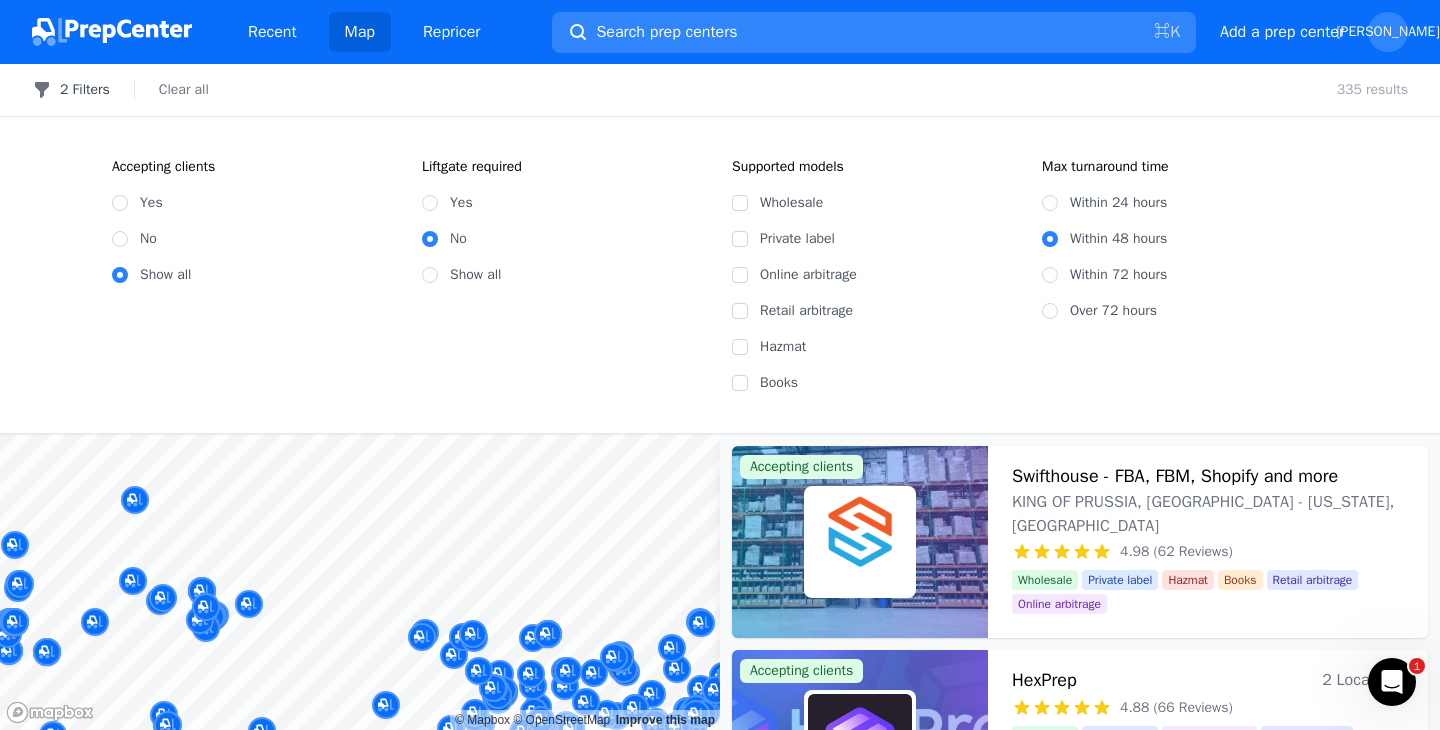click on "2 Filters" at bounding box center (71, 90) 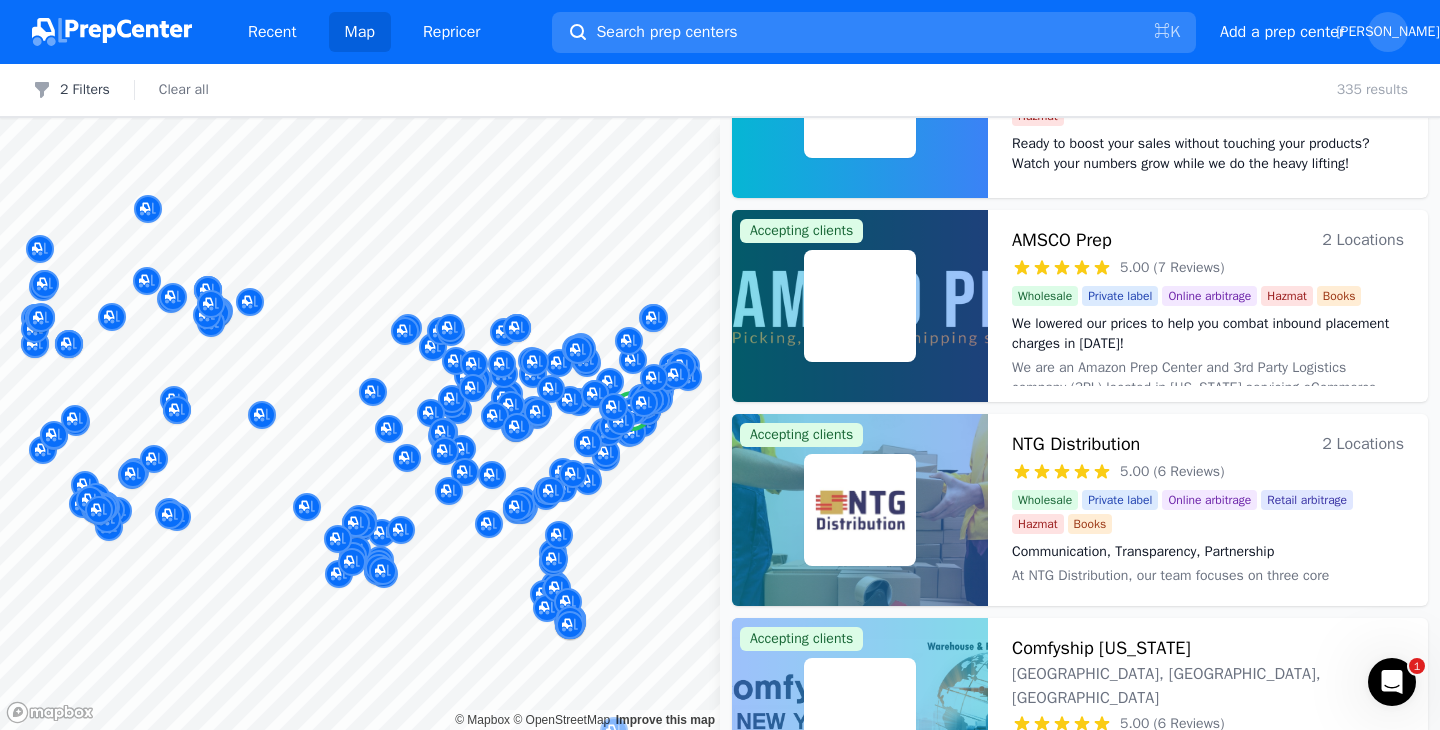 scroll, scrollTop: 0, scrollLeft: 0, axis: both 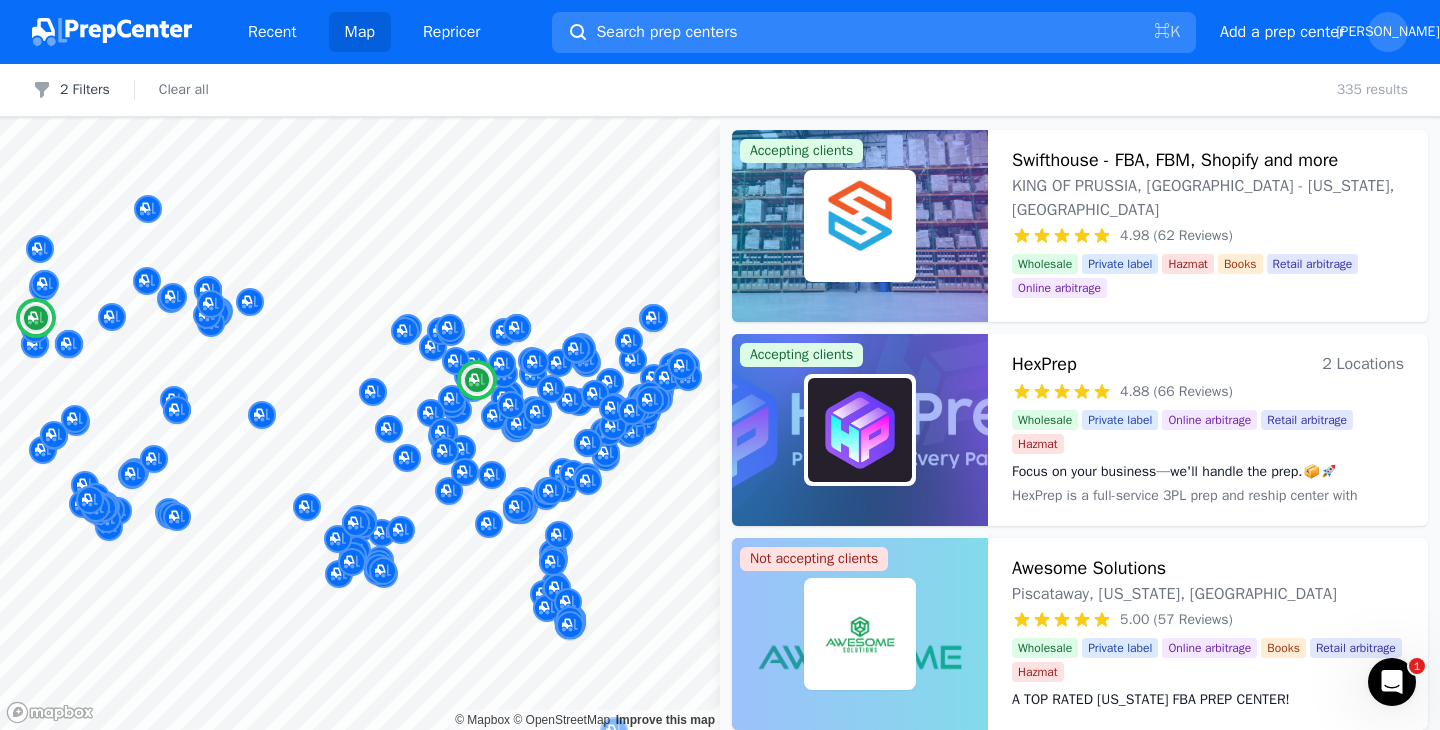 click on "HexPrep" at bounding box center (1044, 364) 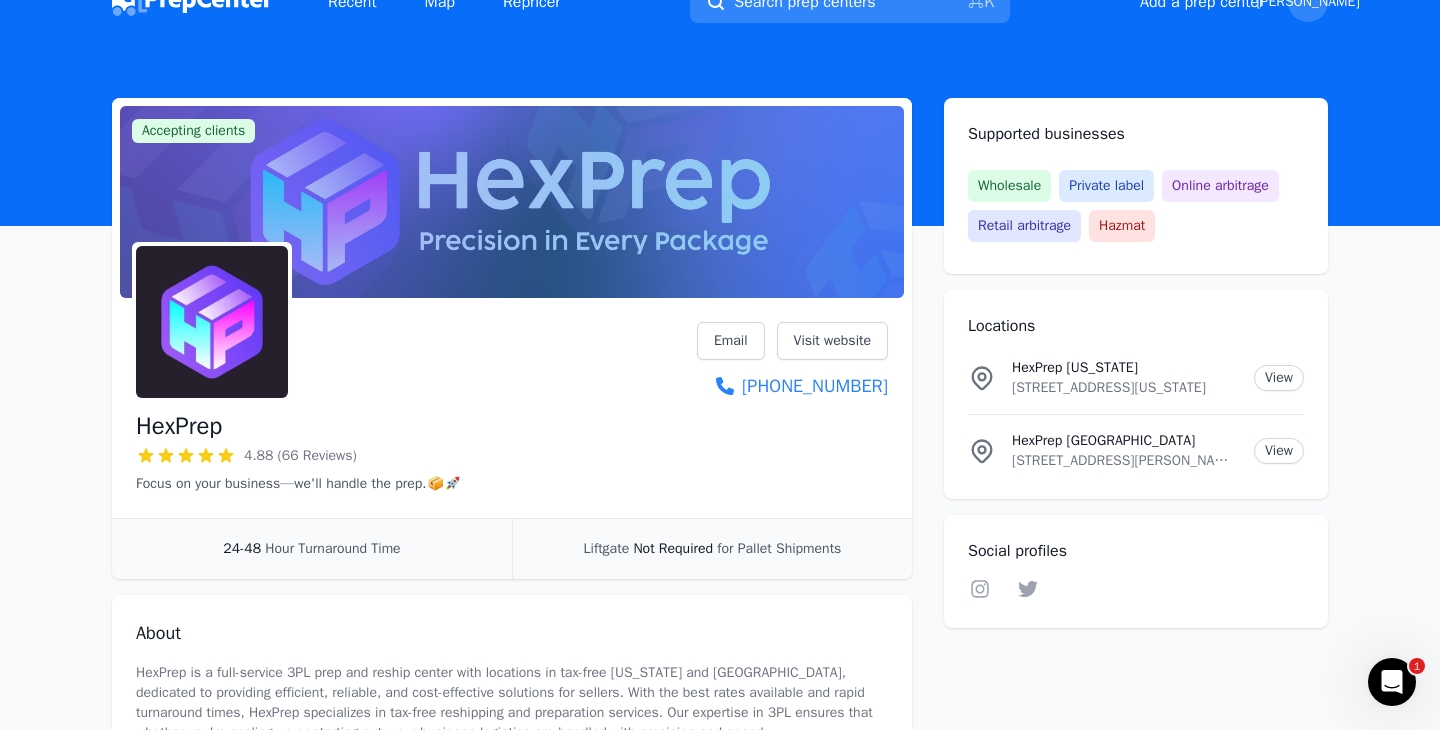 scroll, scrollTop: 27, scrollLeft: 0, axis: vertical 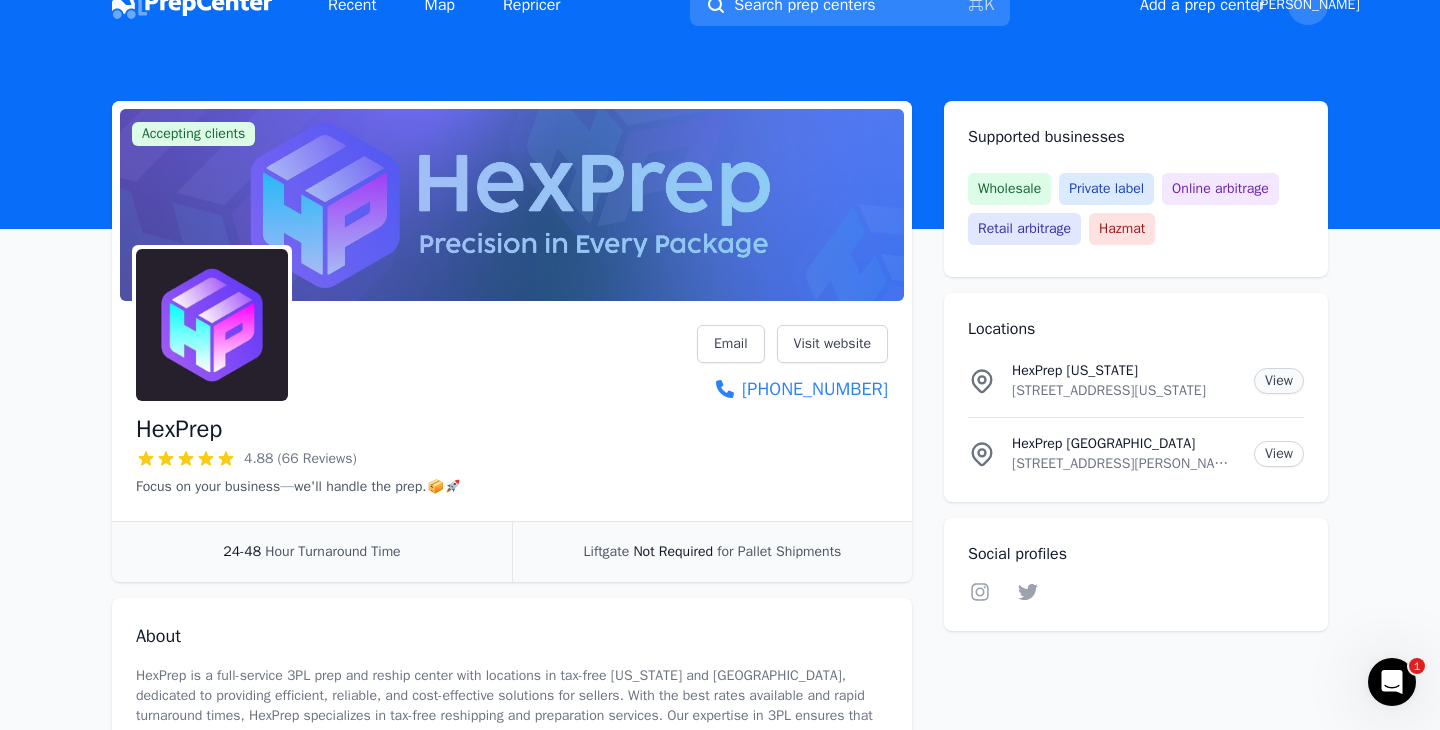 click on "View" at bounding box center [1279, 381] 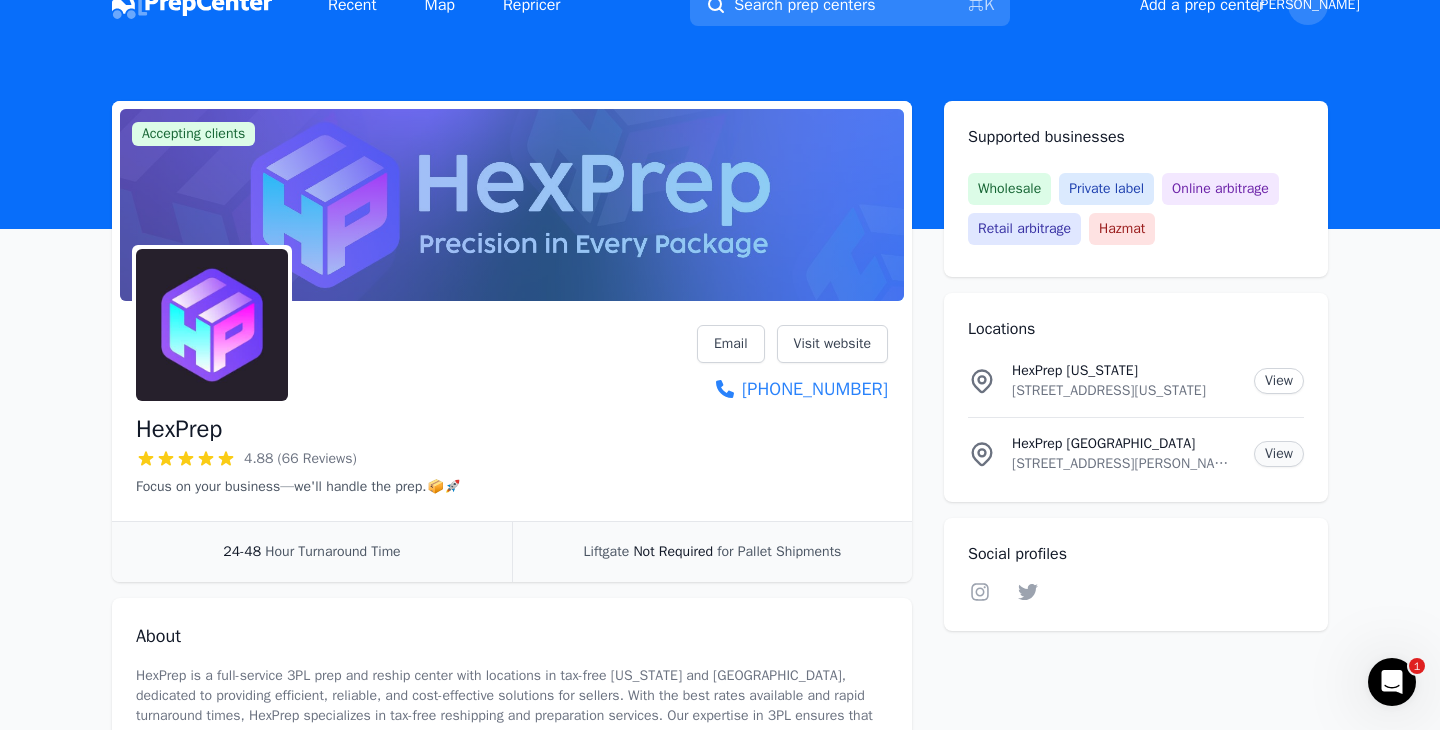 click on "View" at bounding box center [1279, 454] 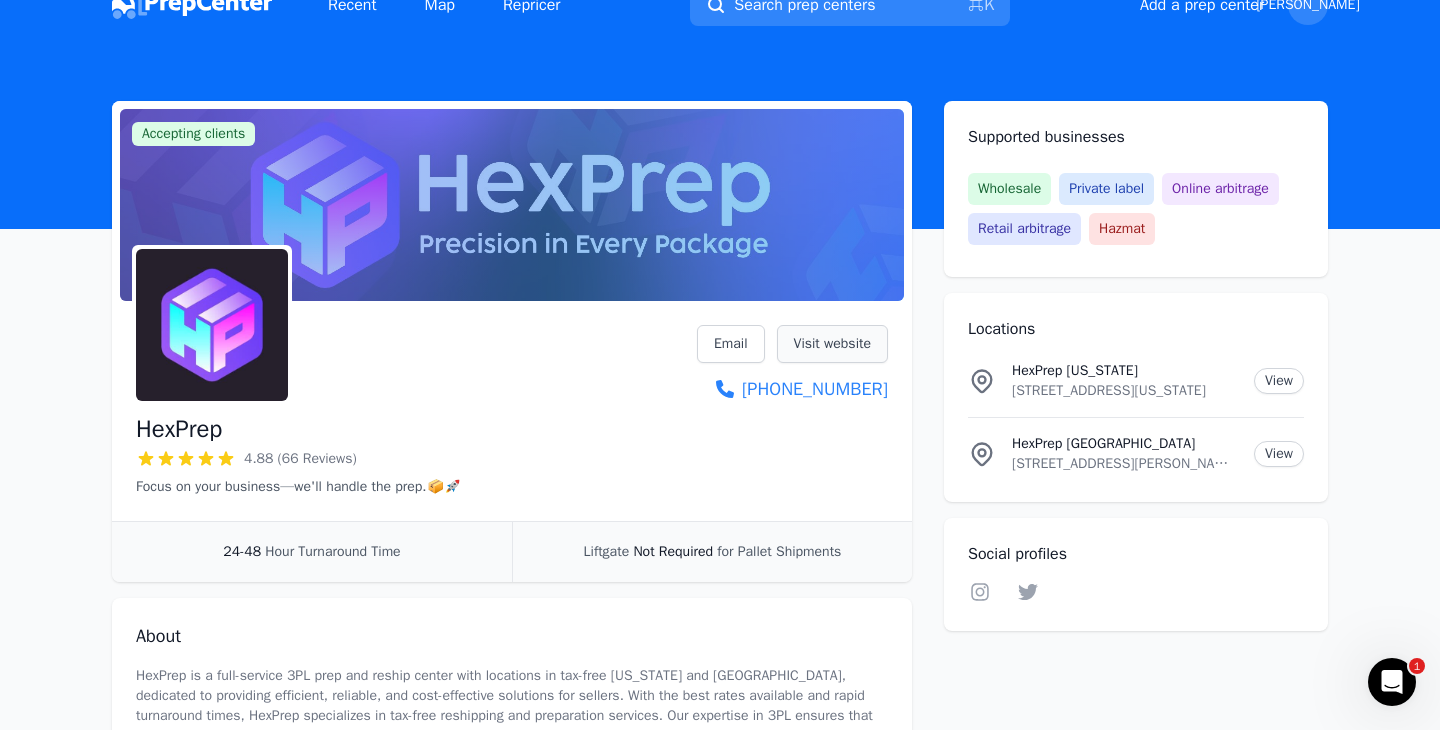 click on "Visit website" at bounding box center [832, 344] 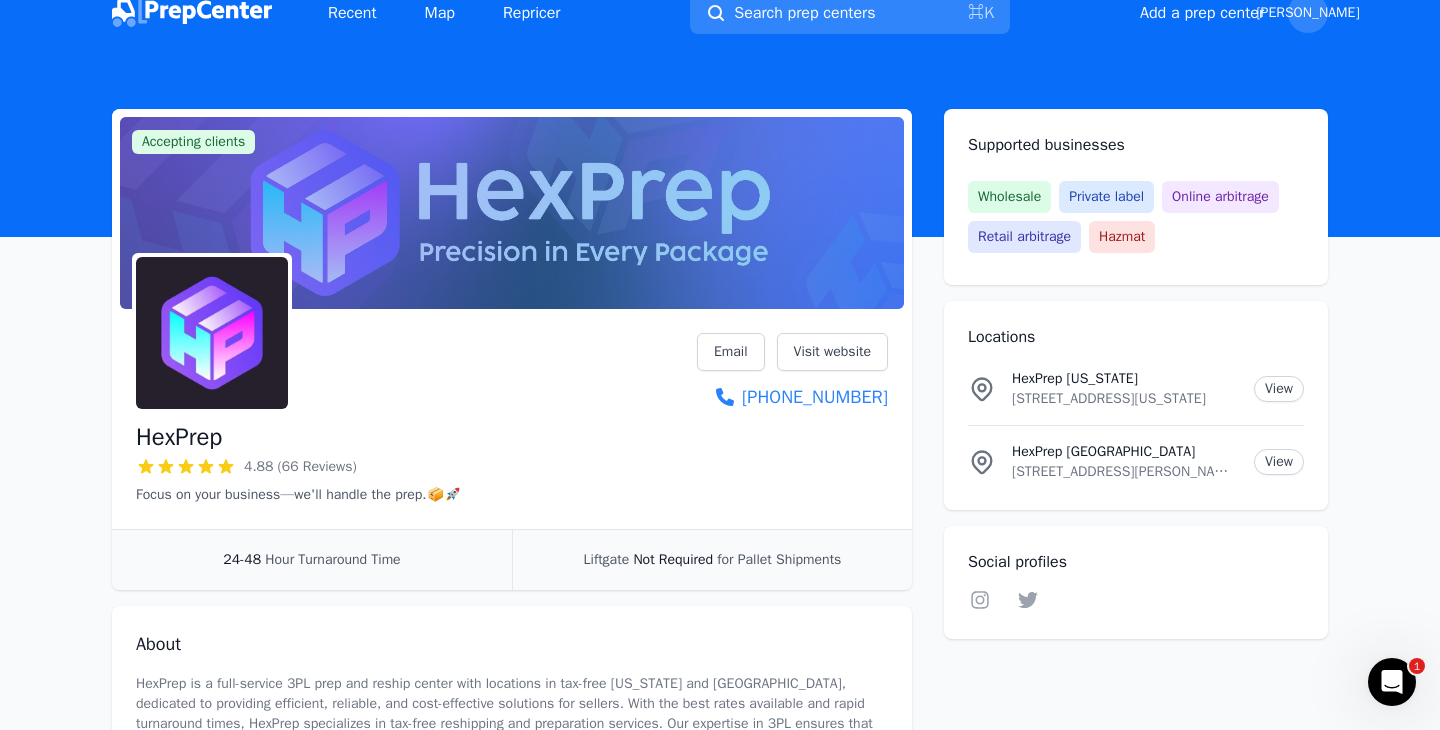 scroll, scrollTop: 0, scrollLeft: 0, axis: both 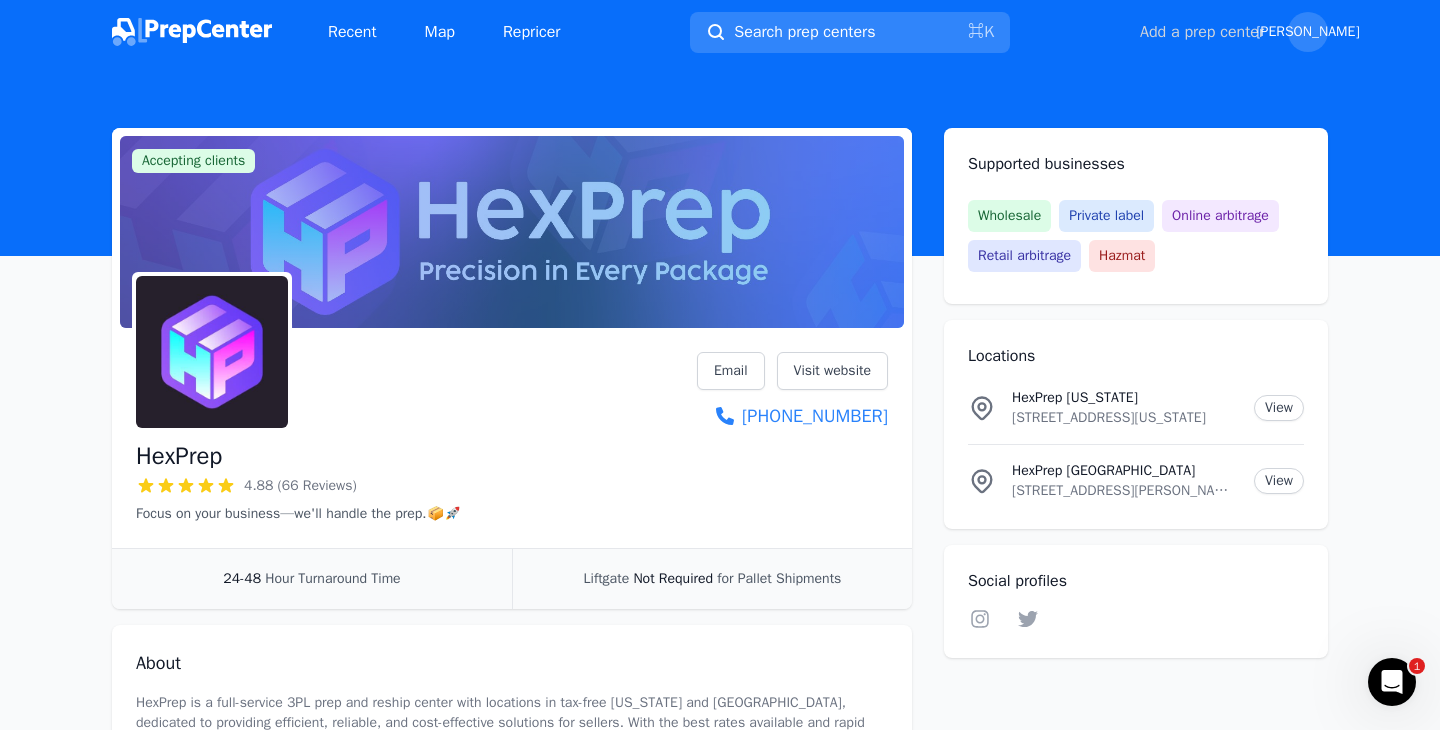 click on "Add a prep center" at bounding box center [1202, 32] 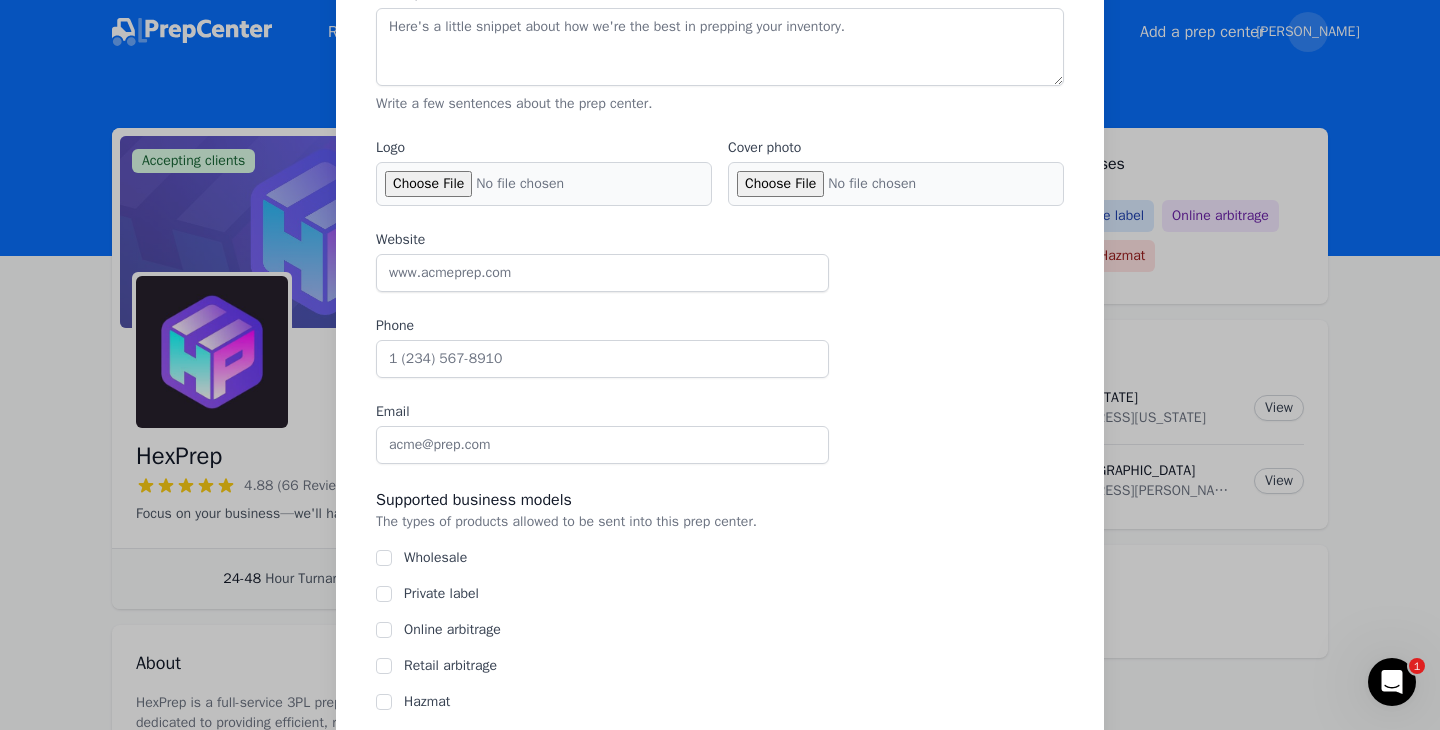 scroll, scrollTop: 494, scrollLeft: 0, axis: vertical 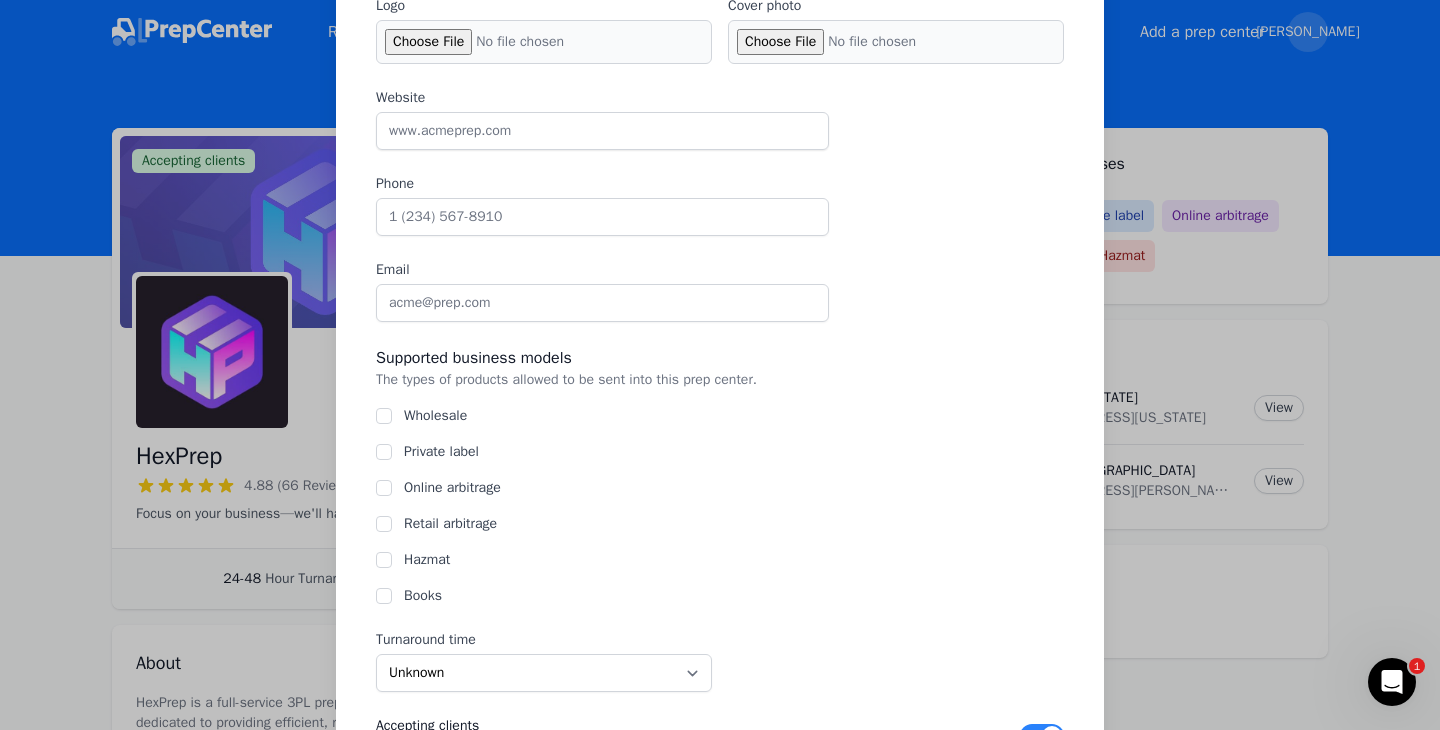 click on "Add a prep center This prep center will be listed in our directory for others to find and review. Close panel
claim: false
name: ""
acceptingClients: true
tagline: ""
description: ""
logo: null
banner: null
website: ""
phone: ""
email: ""
turnaround: "unknown"
supportedModels: {}
liftgateRequired: false
linkedin: ""
facebook: ""
instagram: ""
twitter: ""
youtube: ""
locationCountry: "US"
locationState: ""
locationCity: ""
locationPostalCode: ""
locationLine1: ""
locationLine2: ""
-
fieldValidity: {}
Name* Tagline Description Write a few sentences about the prep center. Logo Cover photo Website Phone Email Supported business models Supported business models The types of products allowed to be sent into this prep center. Wholesale Private label Online arbitrage Retail arbitrage Hazmat Books Unknown" at bounding box center (720, 666) 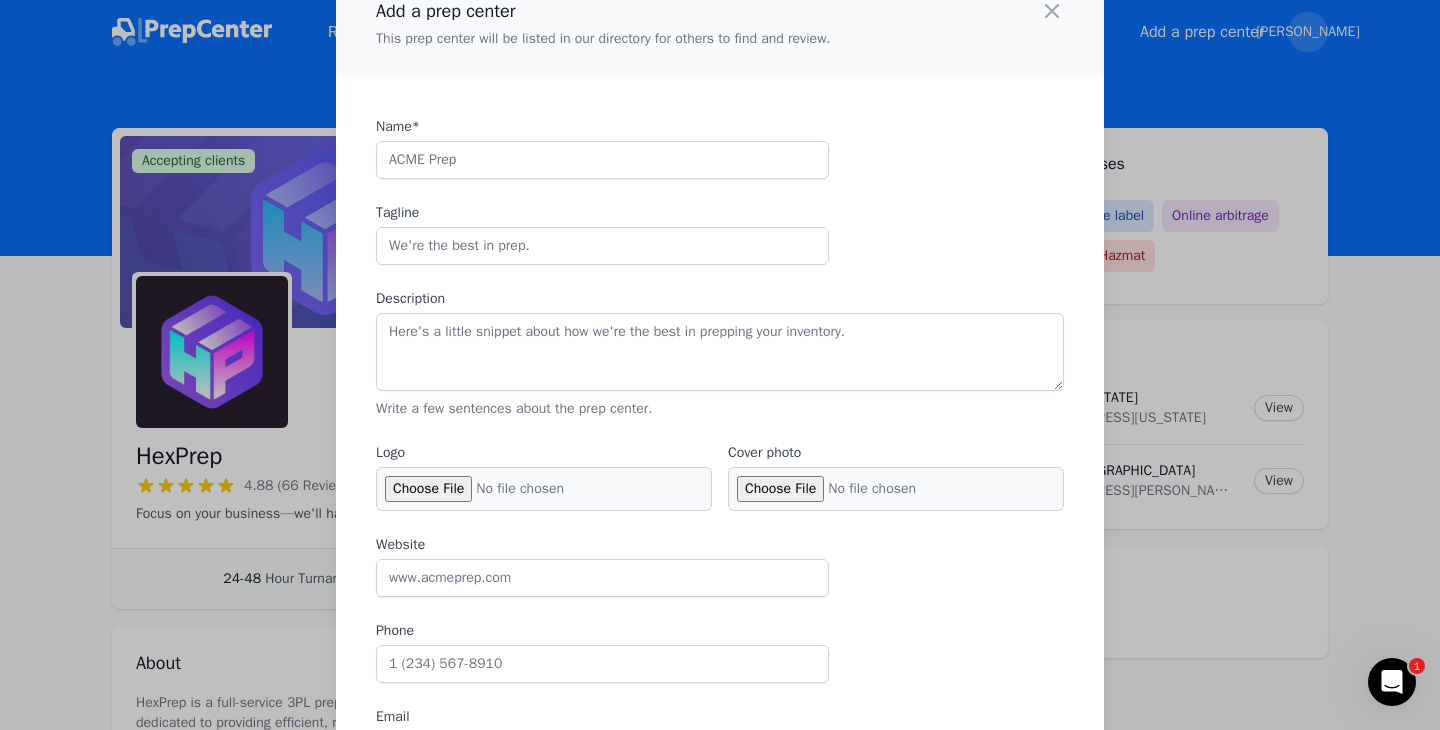 scroll, scrollTop: 0, scrollLeft: 0, axis: both 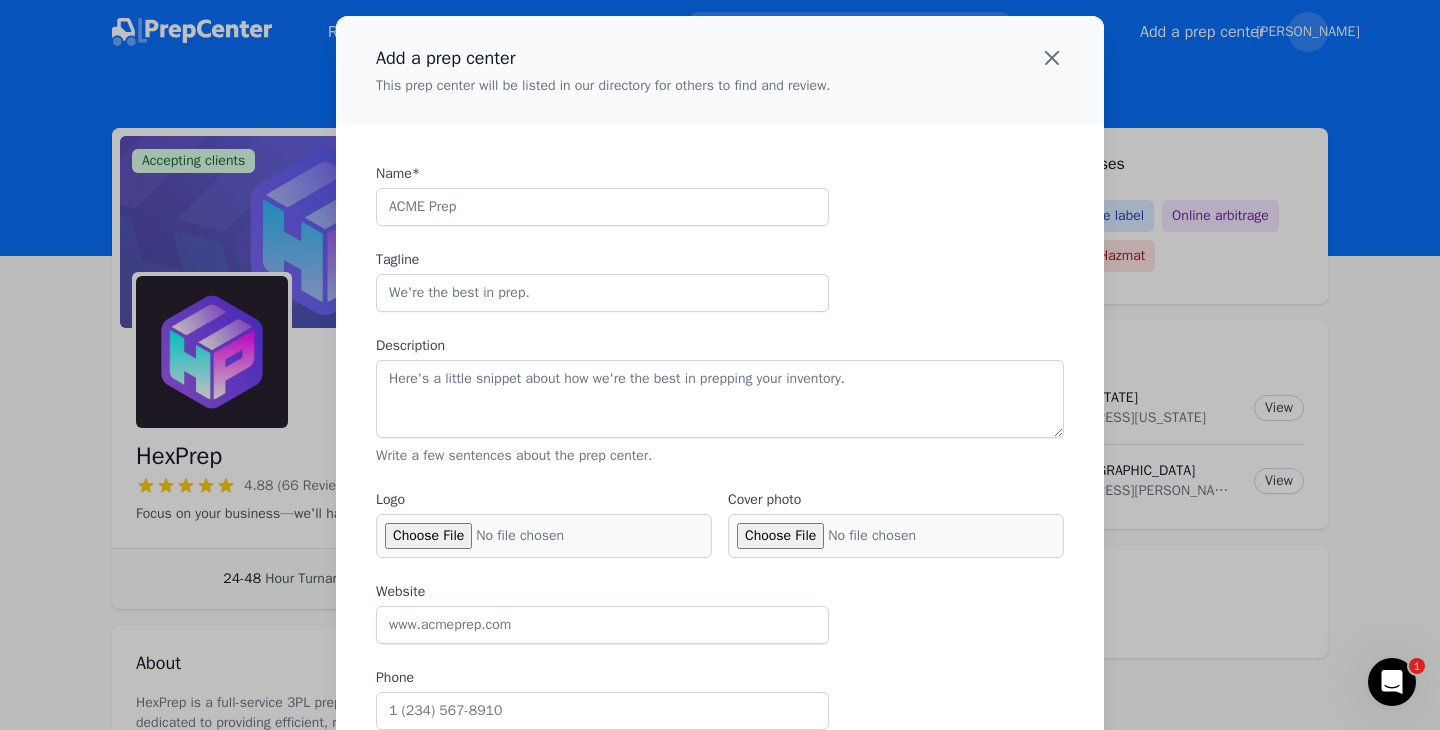 click 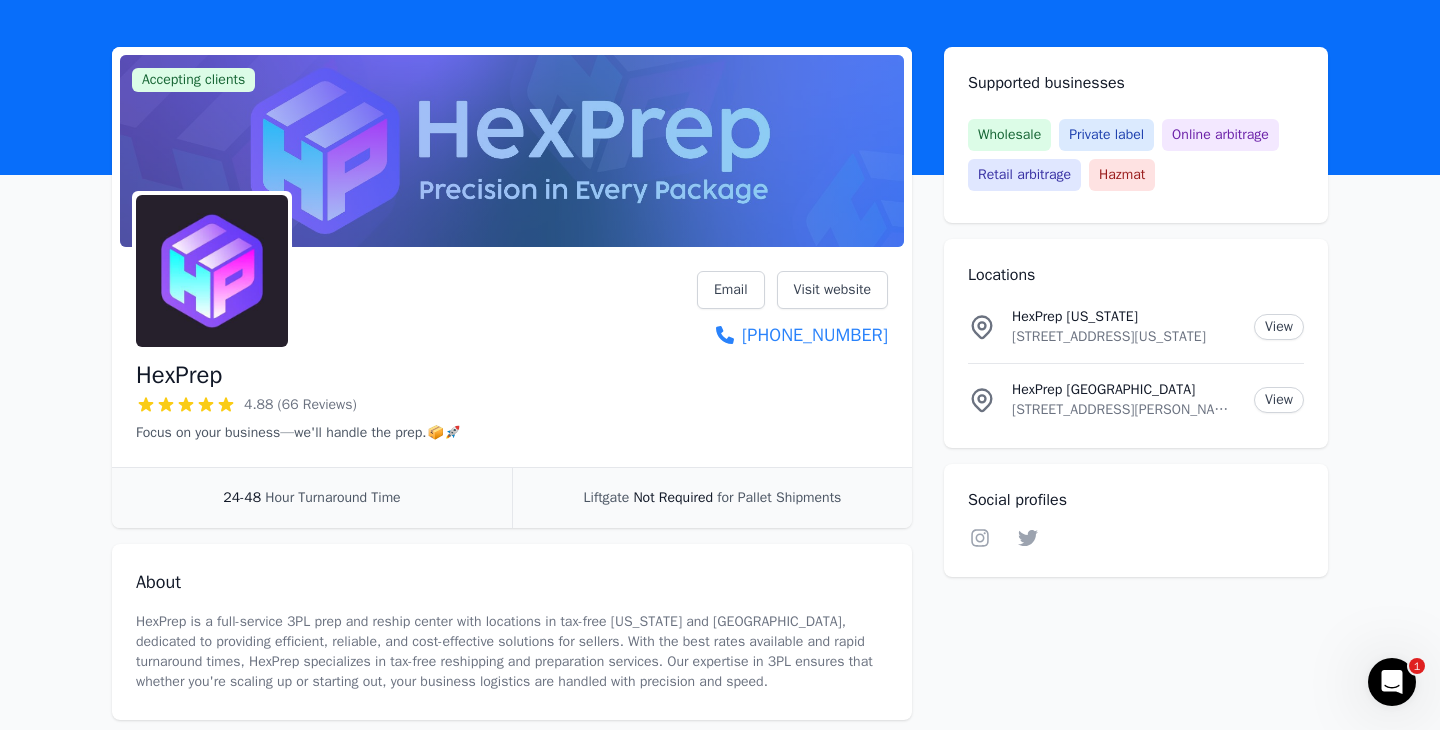 scroll, scrollTop: 93, scrollLeft: 0, axis: vertical 